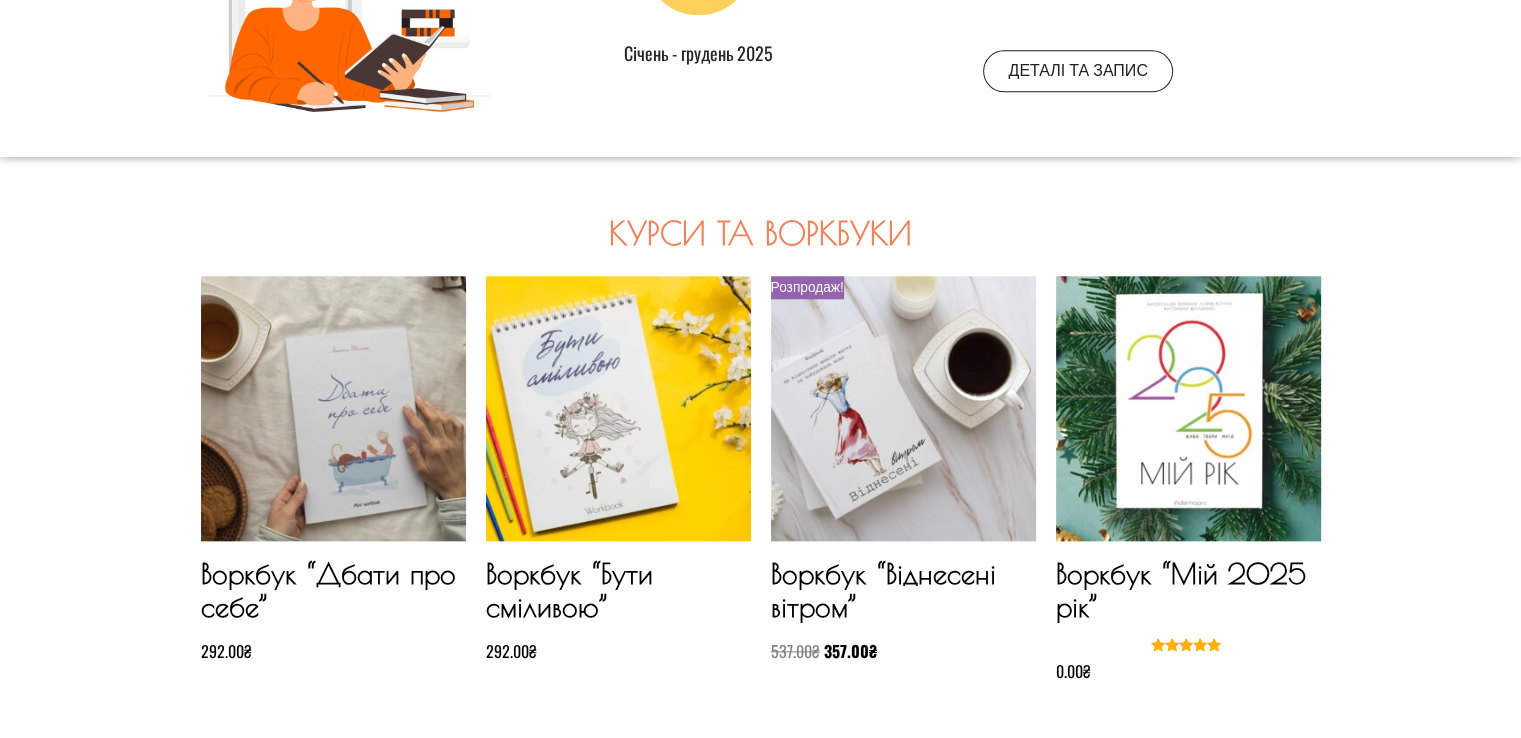 scroll, scrollTop: 2300, scrollLeft: 0, axis: vertical 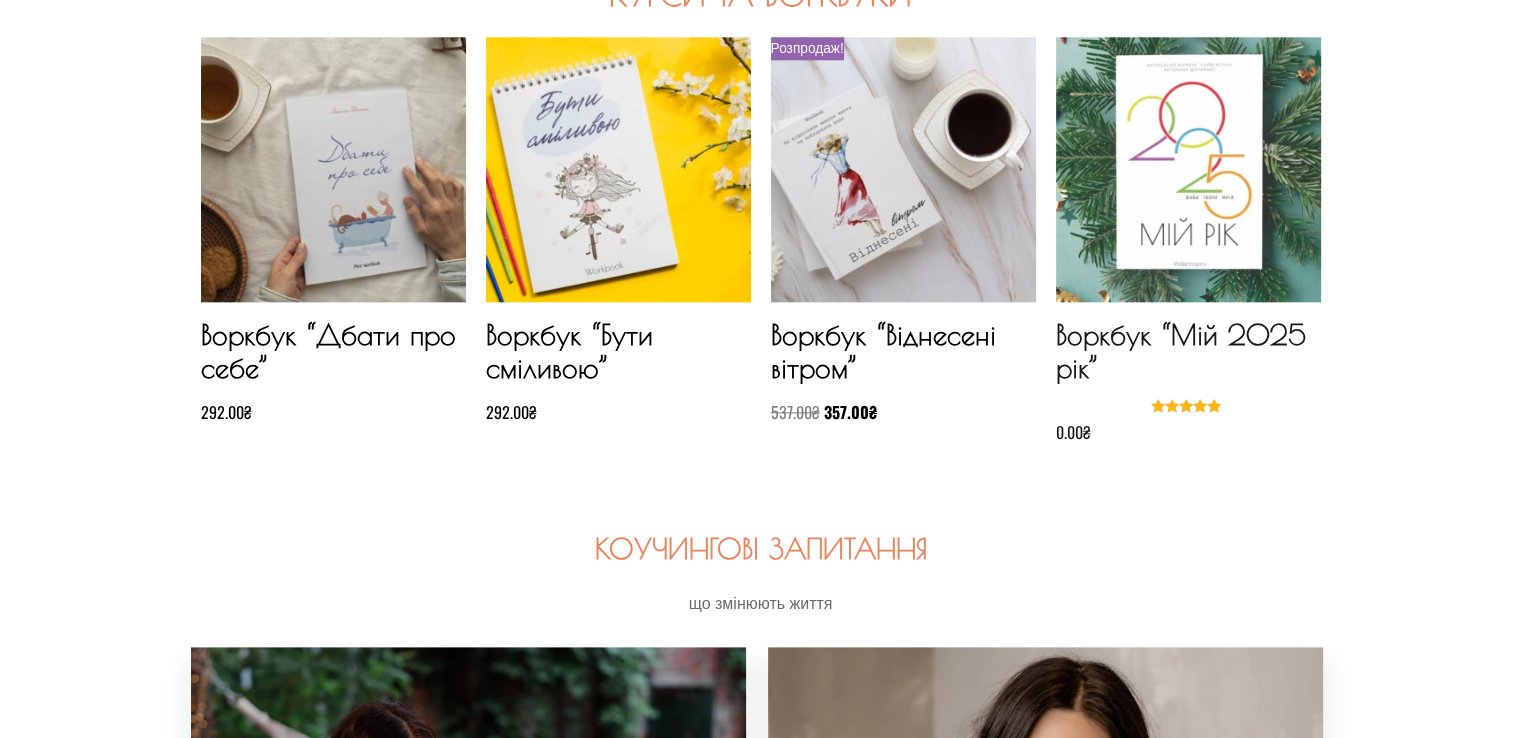 click on "Воркбук “Мій [YEAR] рік”" at bounding box center [1188, 358] 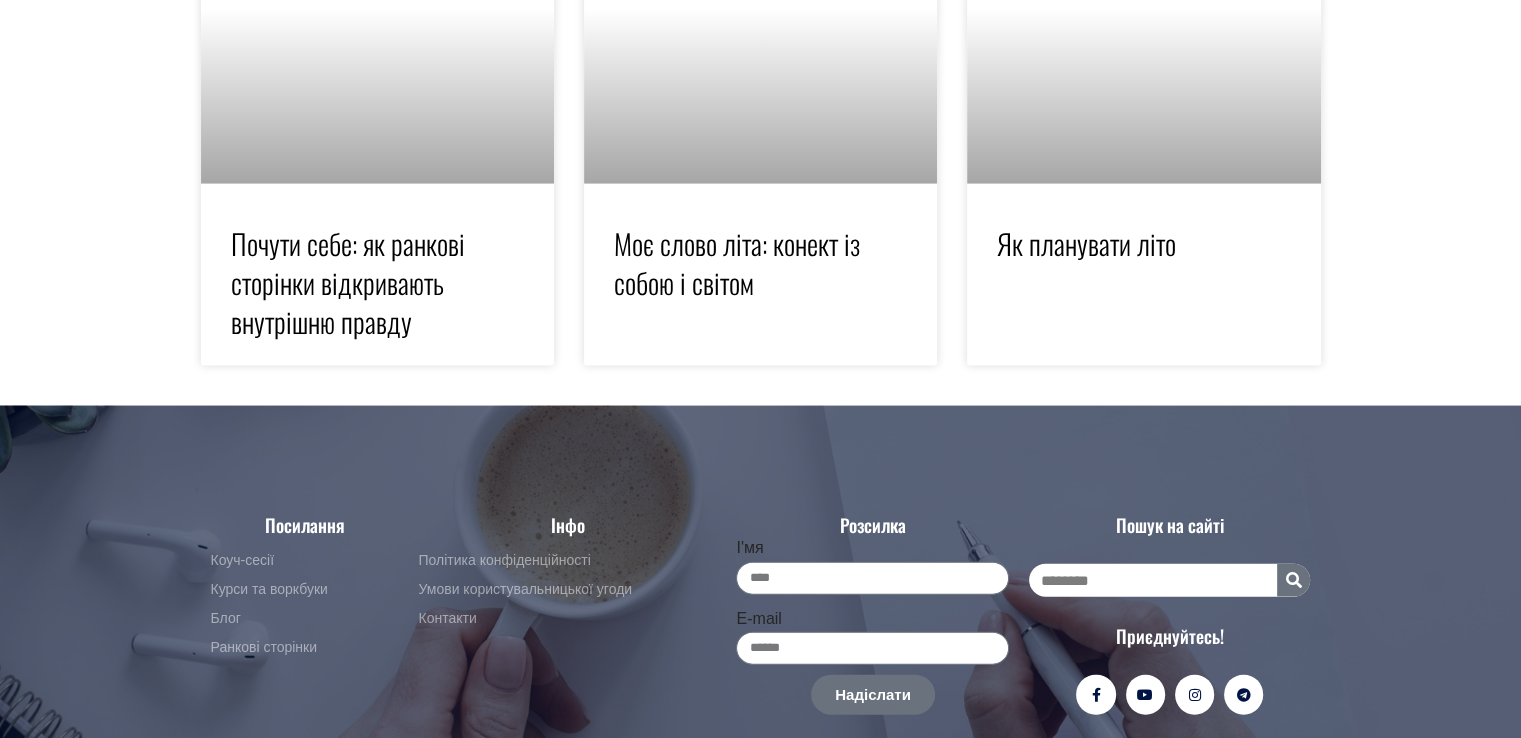 scroll, scrollTop: 4300, scrollLeft: 0, axis: vertical 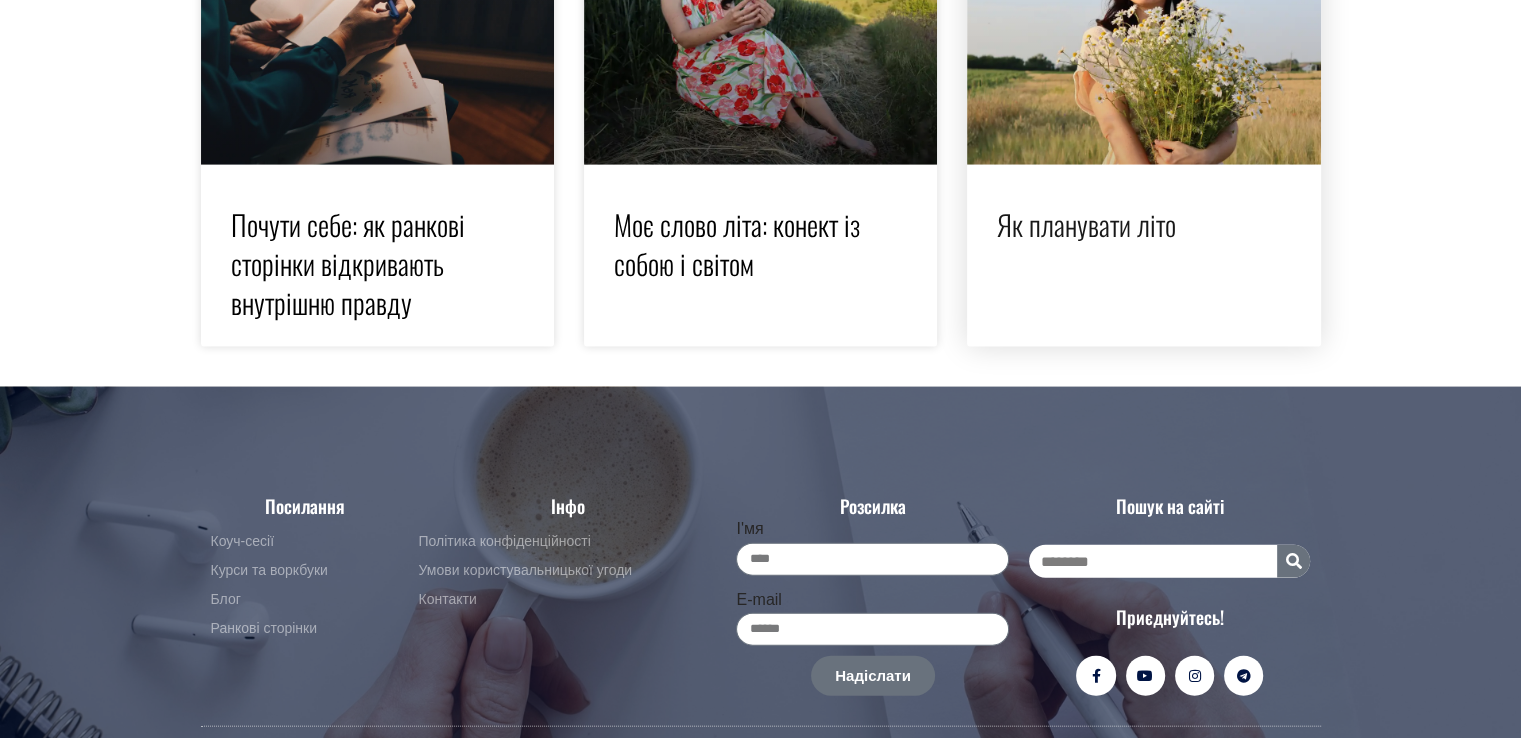 click on "Як планувати літо" at bounding box center [1086, 224] 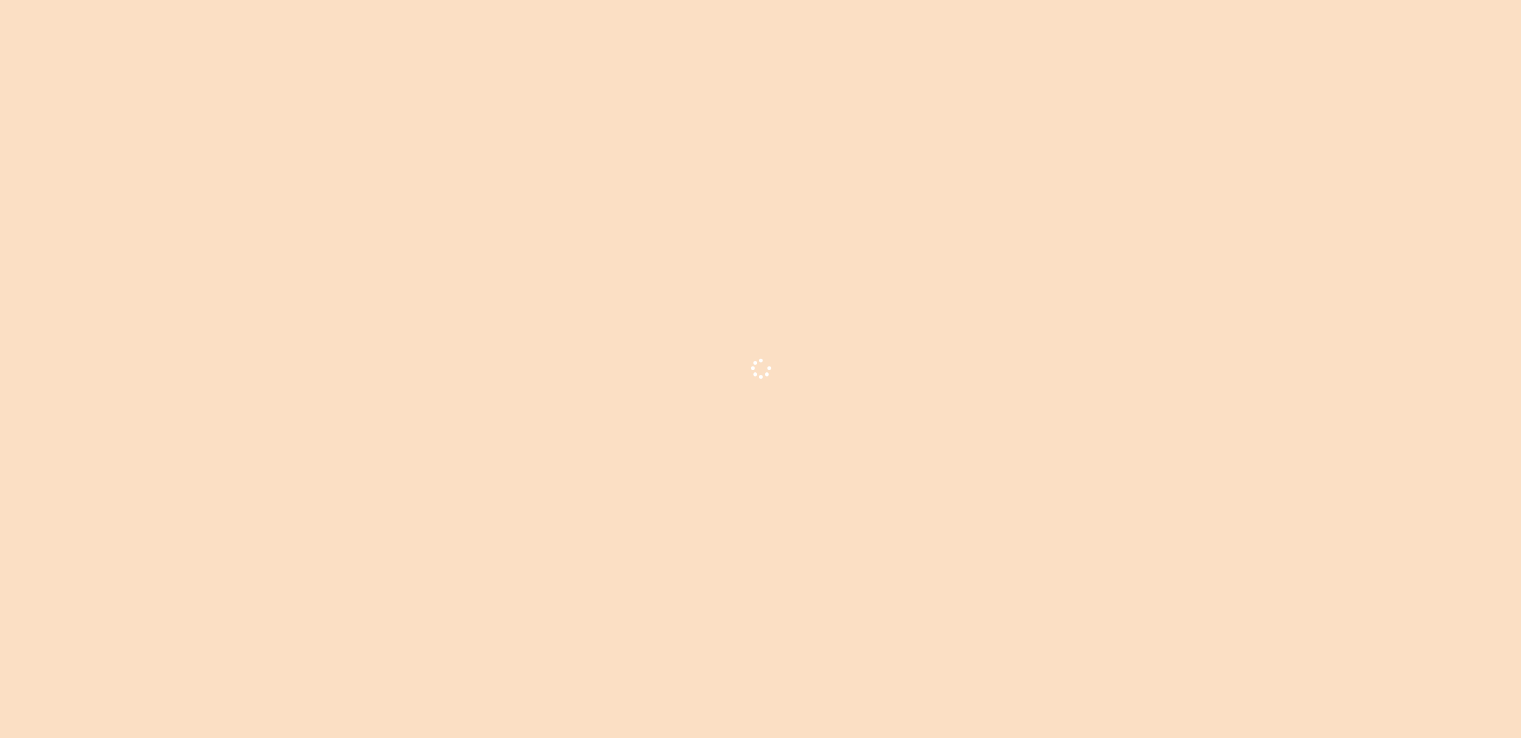 scroll, scrollTop: 4373, scrollLeft: 0, axis: vertical 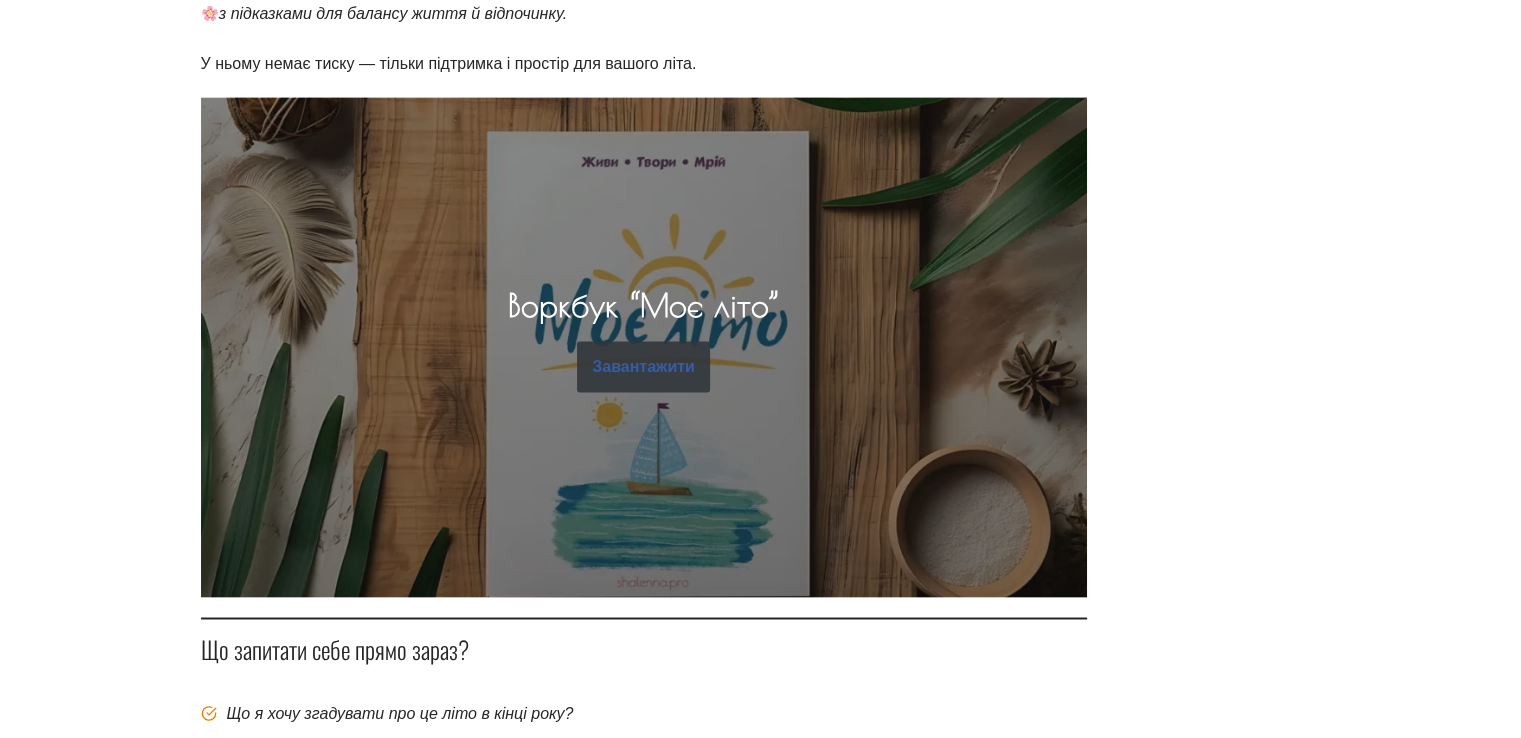 click on "Завантажити" at bounding box center [643, 367] 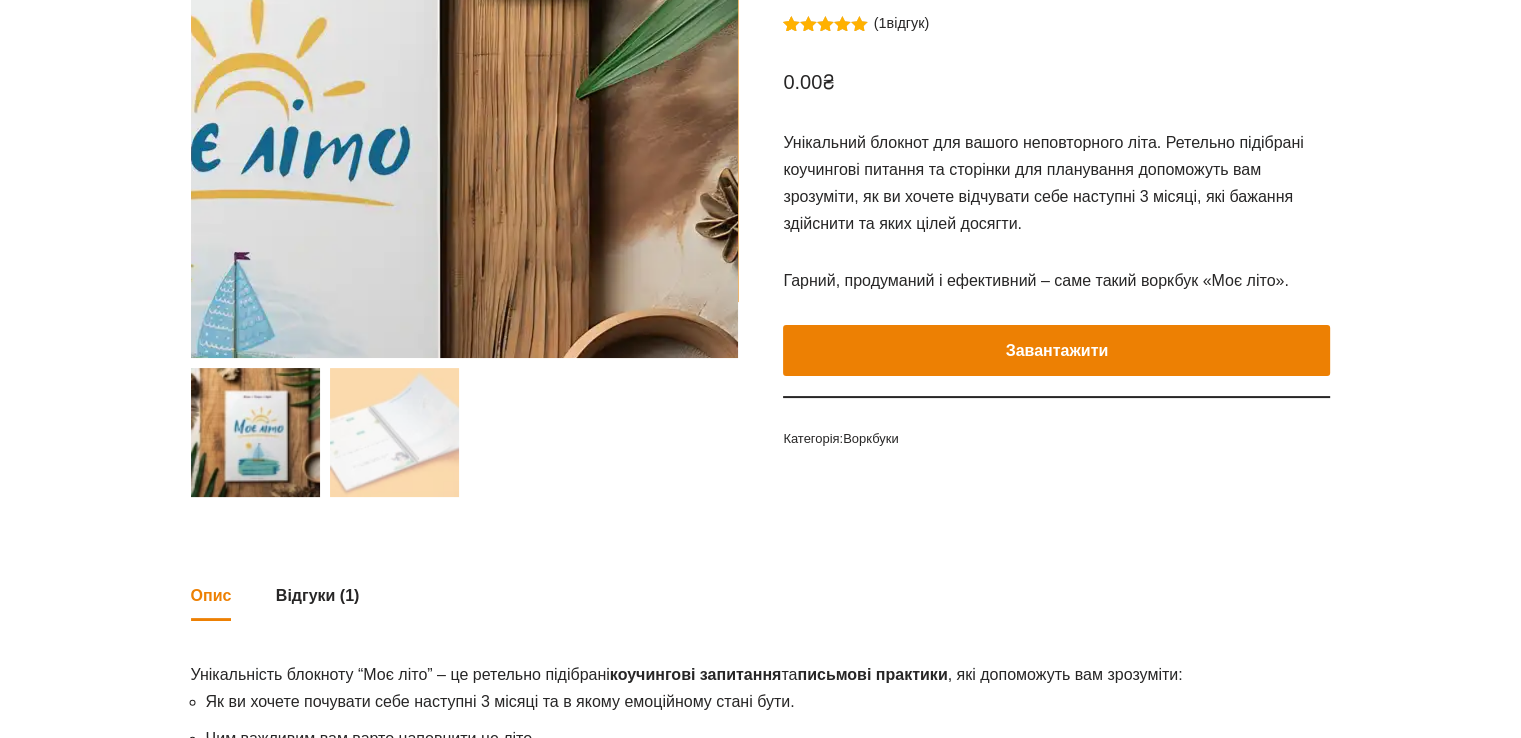 scroll, scrollTop: 300, scrollLeft: 0, axis: vertical 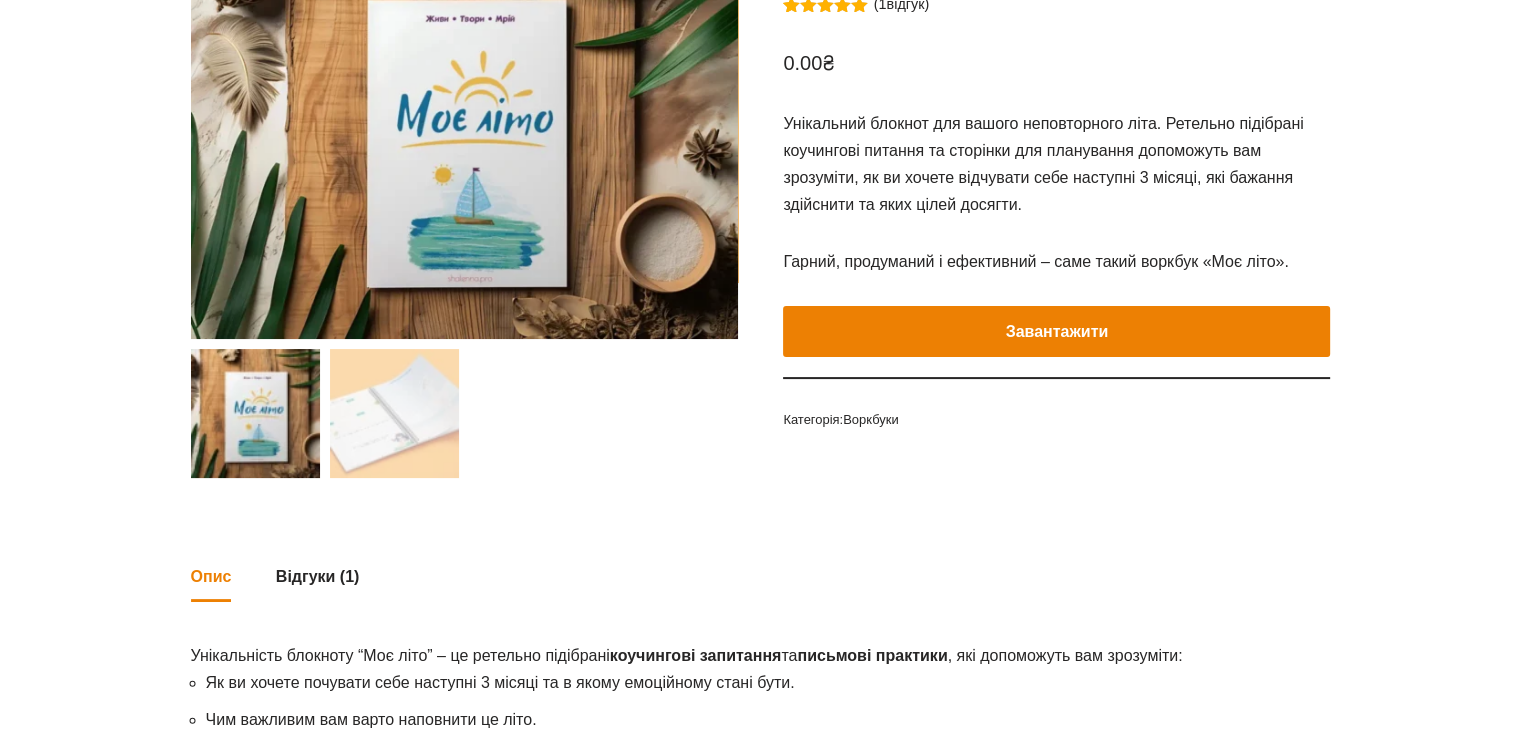 click on "Завантажити" at bounding box center [1056, 332] 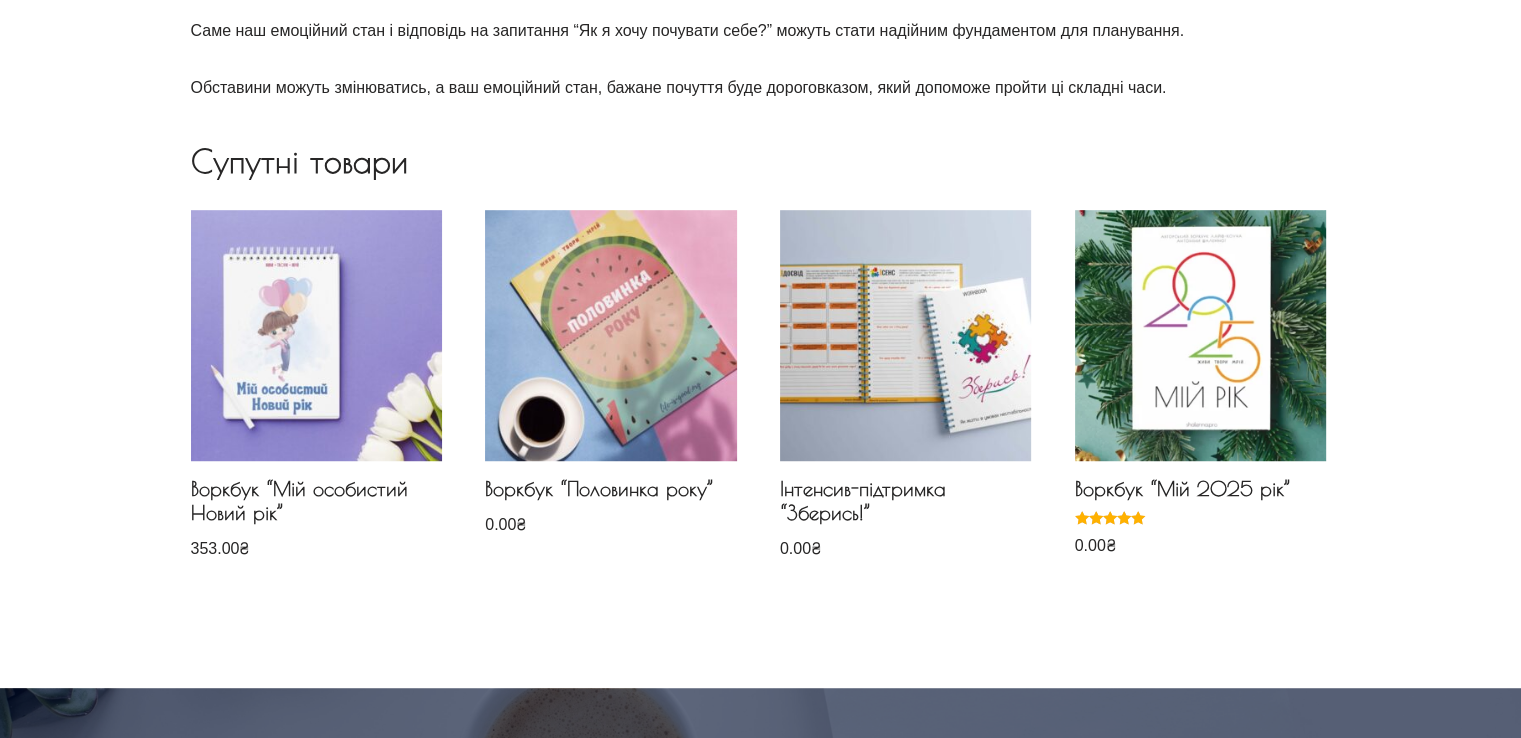scroll, scrollTop: 1299, scrollLeft: 0, axis: vertical 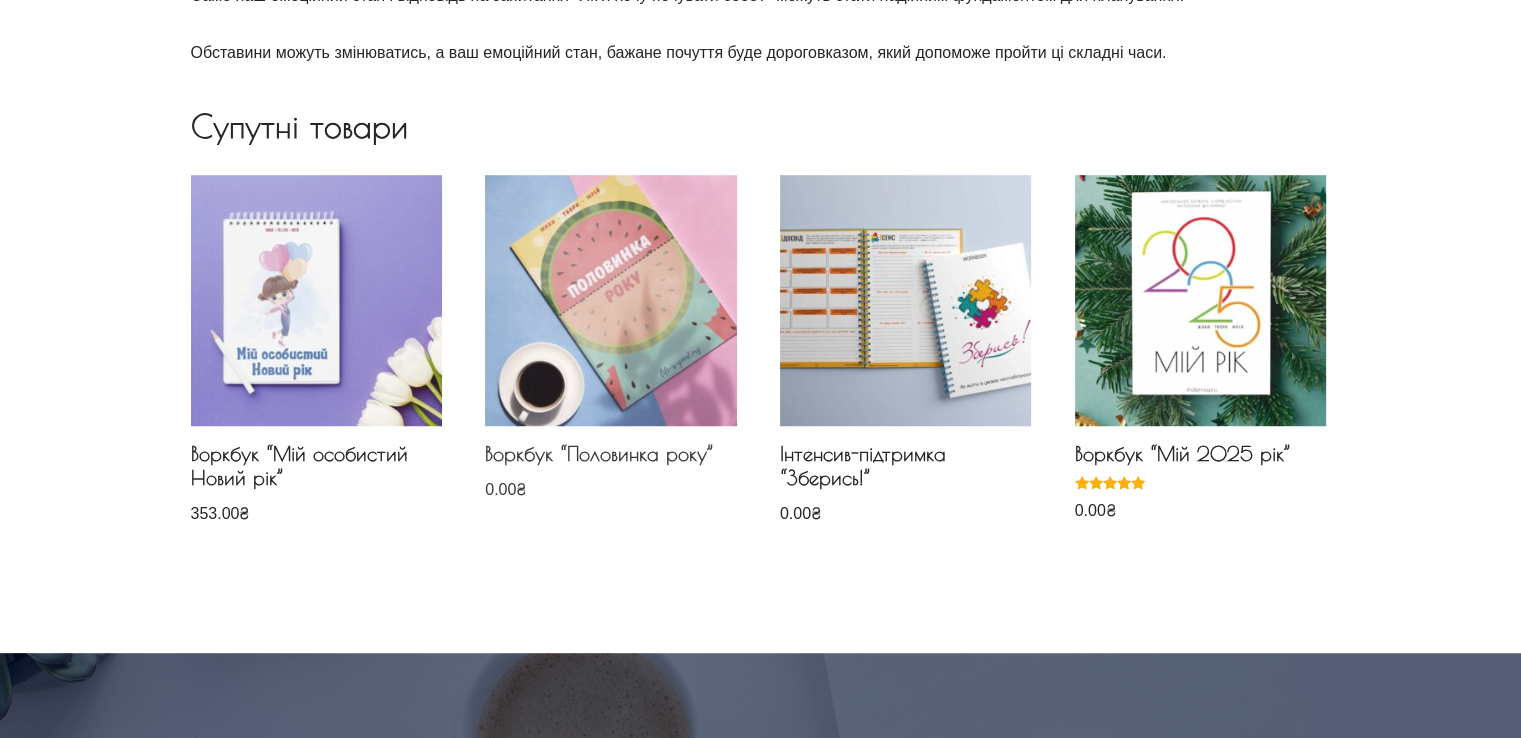 click on "Воркбук “Половинка року”" at bounding box center (610, 459) 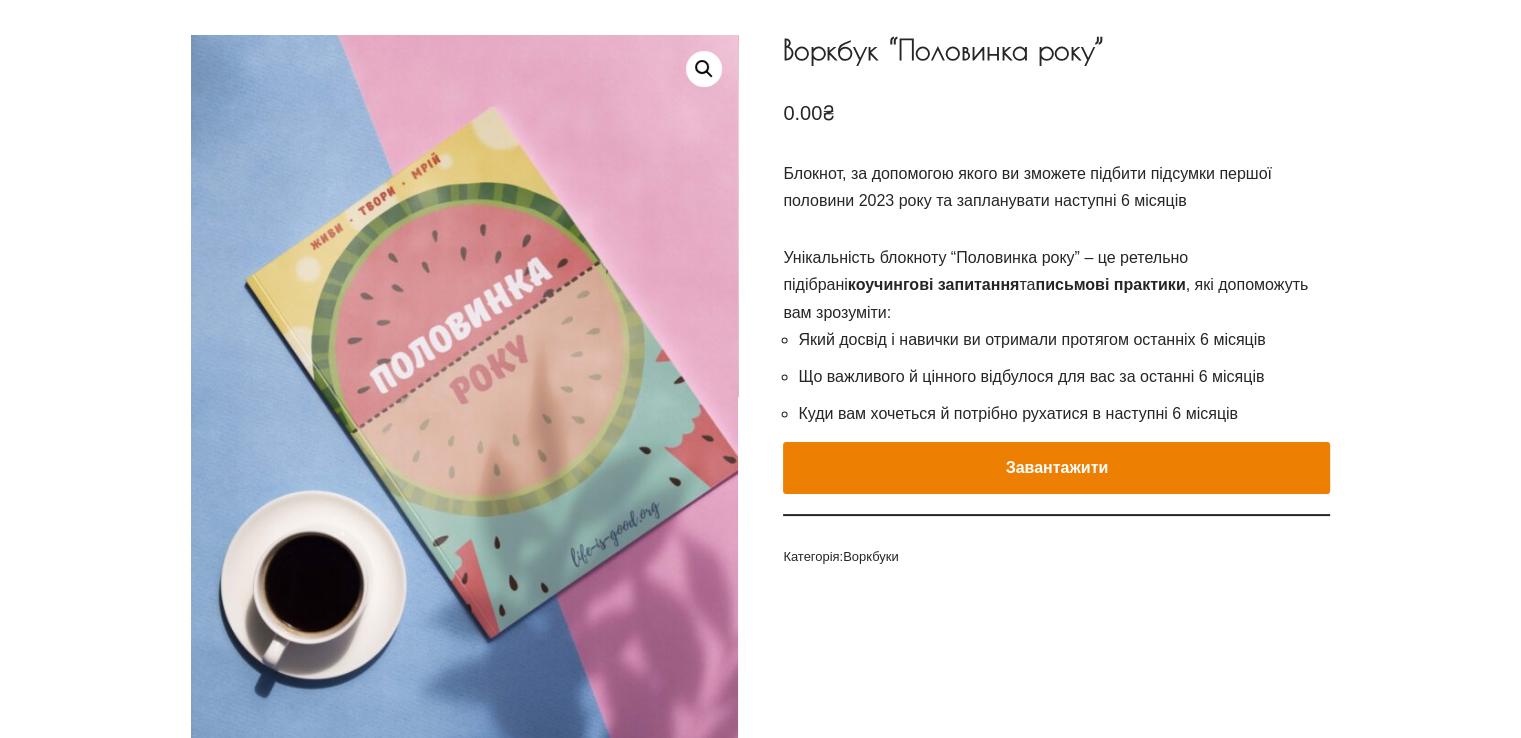 scroll, scrollTop: 200, scrollLeft: 0, axis: vertical 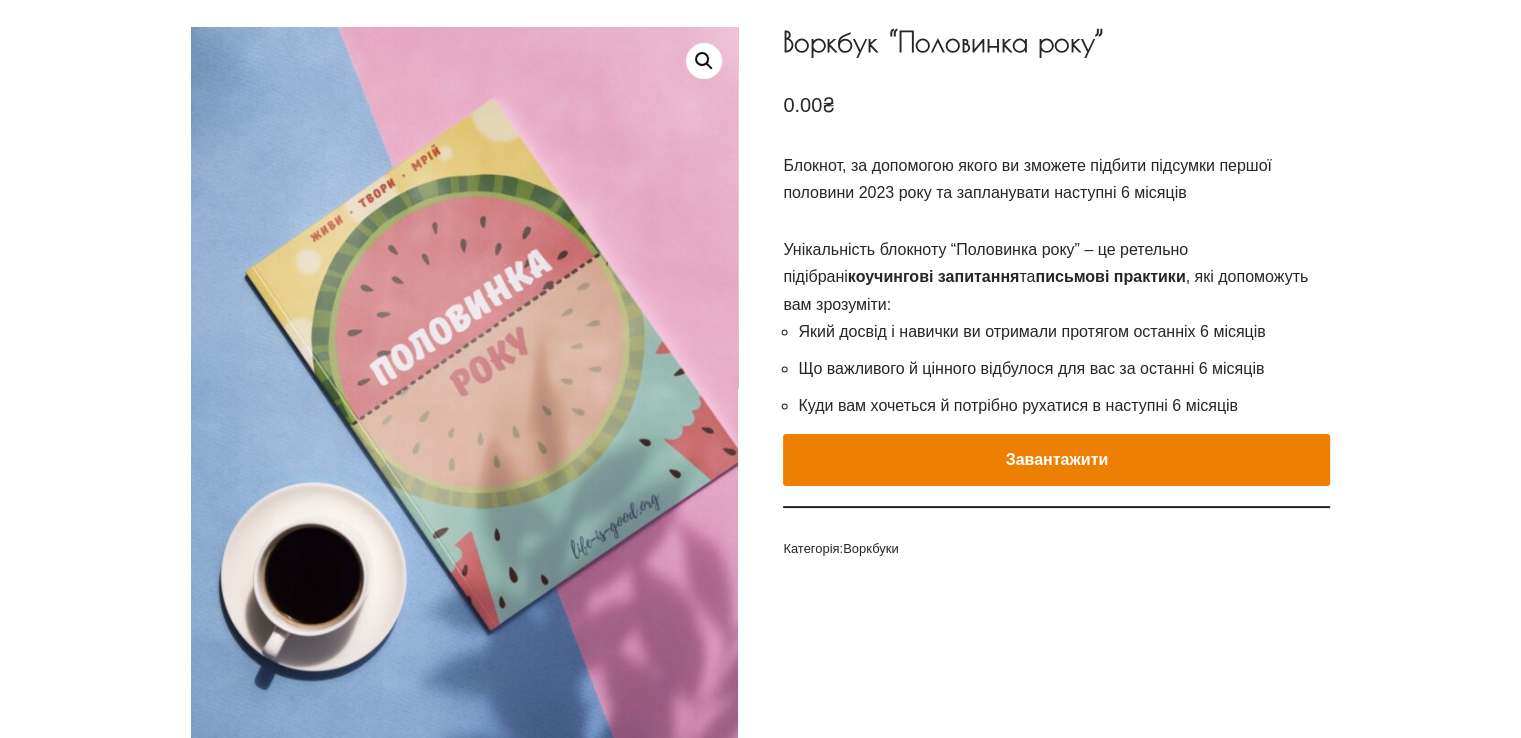 click on "Завантажити" at bounding box center (1056, 460) 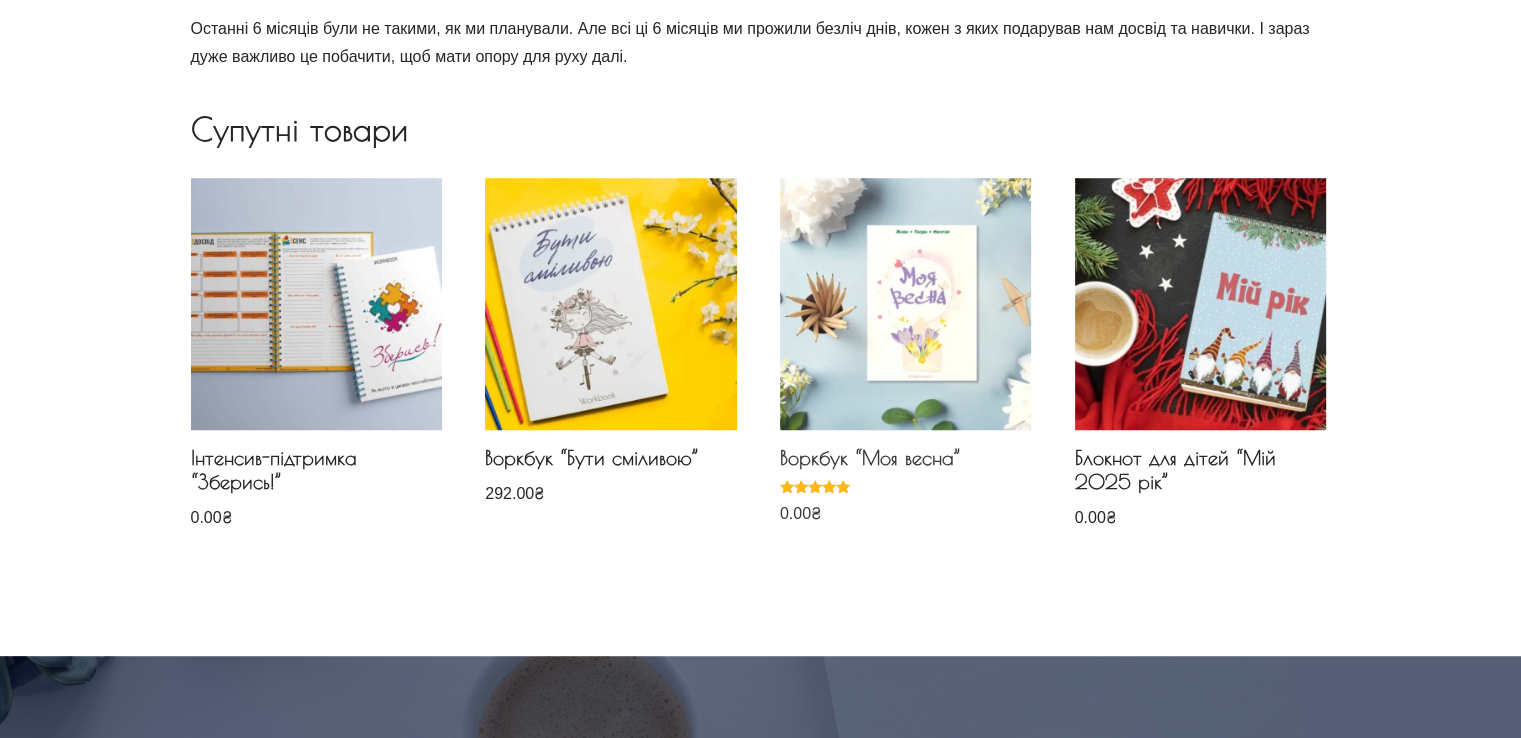 scroll, scrollTop: 1599, scrollLeft: 0, axis: vertical 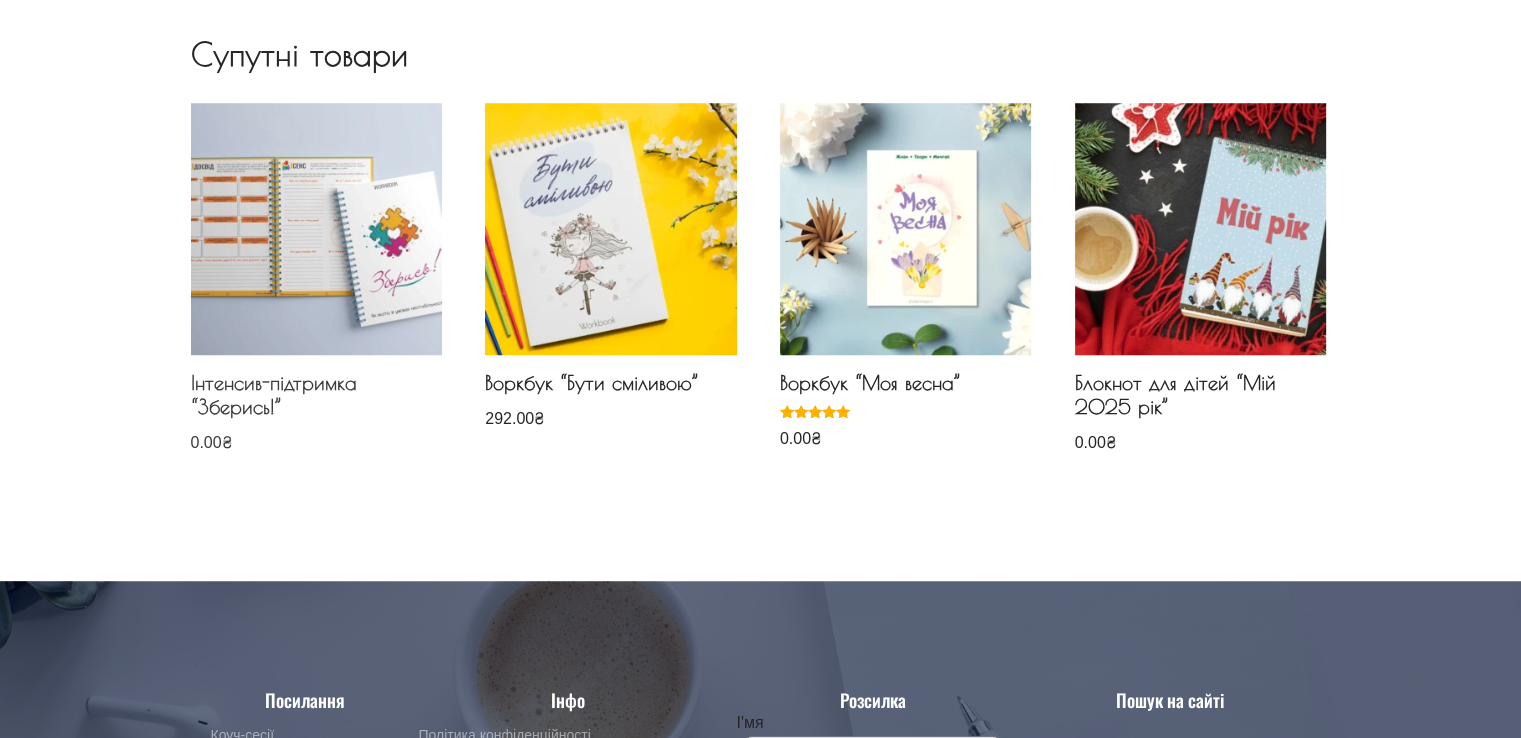 click on "Інтенсив-підтримка “Зберись!”" at bounding box center [316, 400] 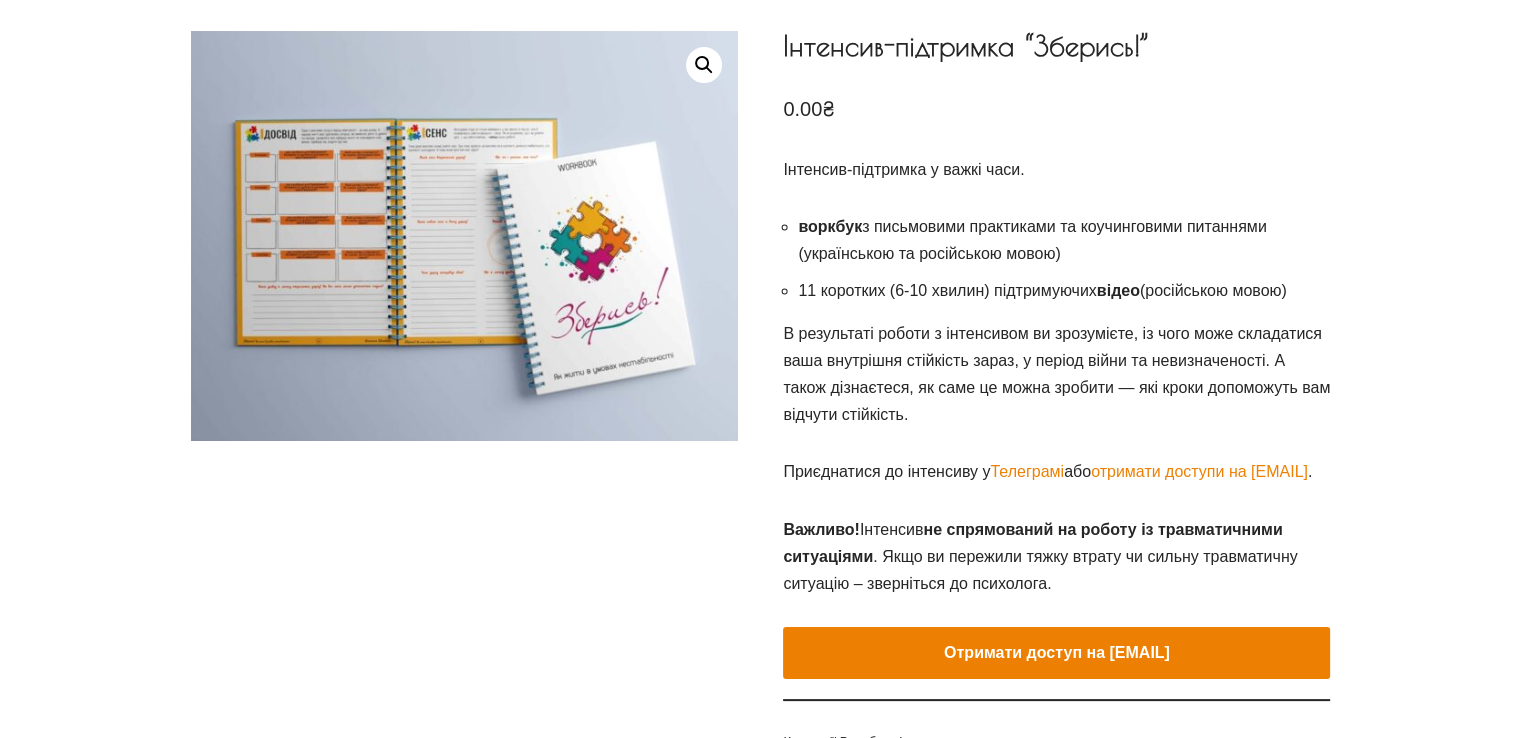 scroll, scrollTop: 300, scrollLeft: 0, axis: vertical 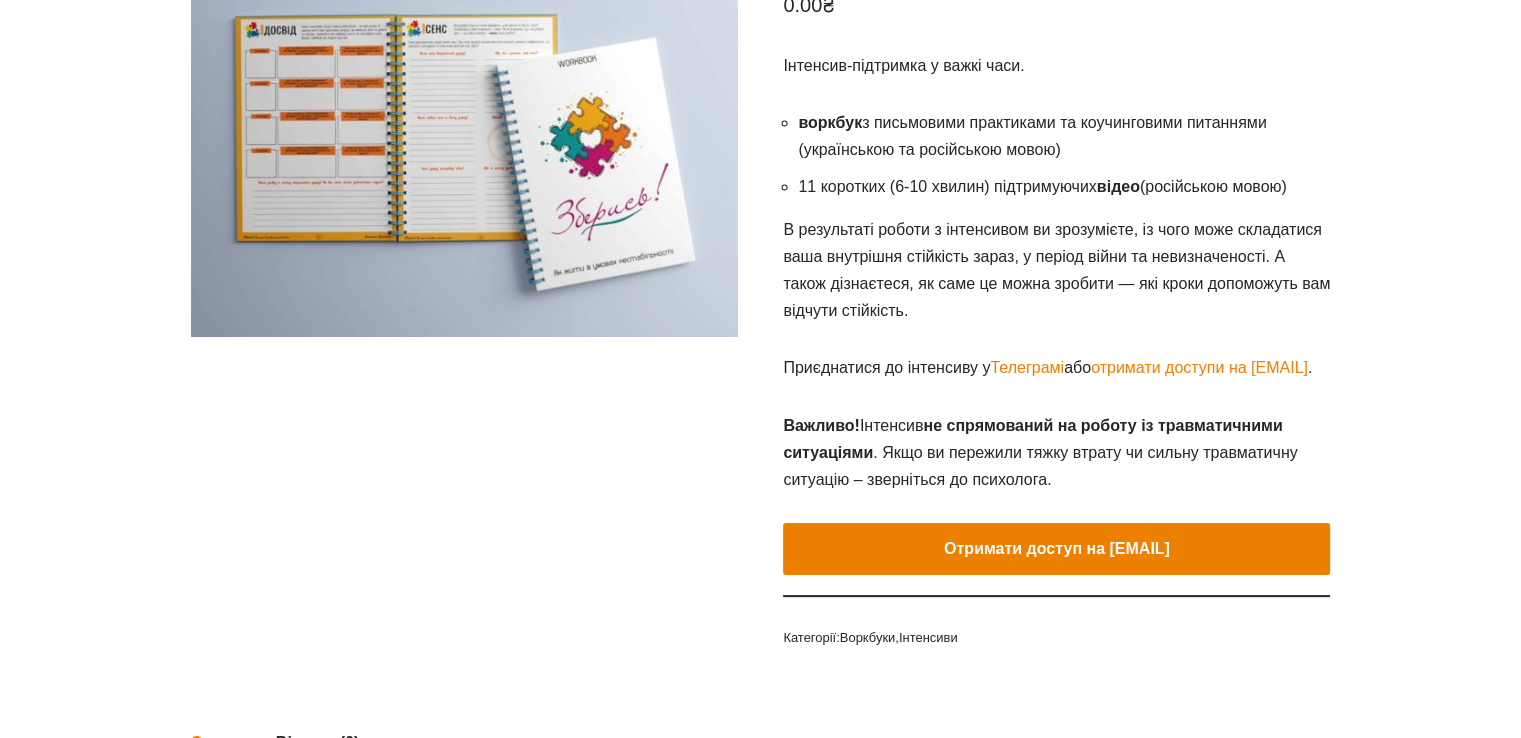 click on "Отримати доступ на [EMAIL]" at bounding box center [1056, 549] 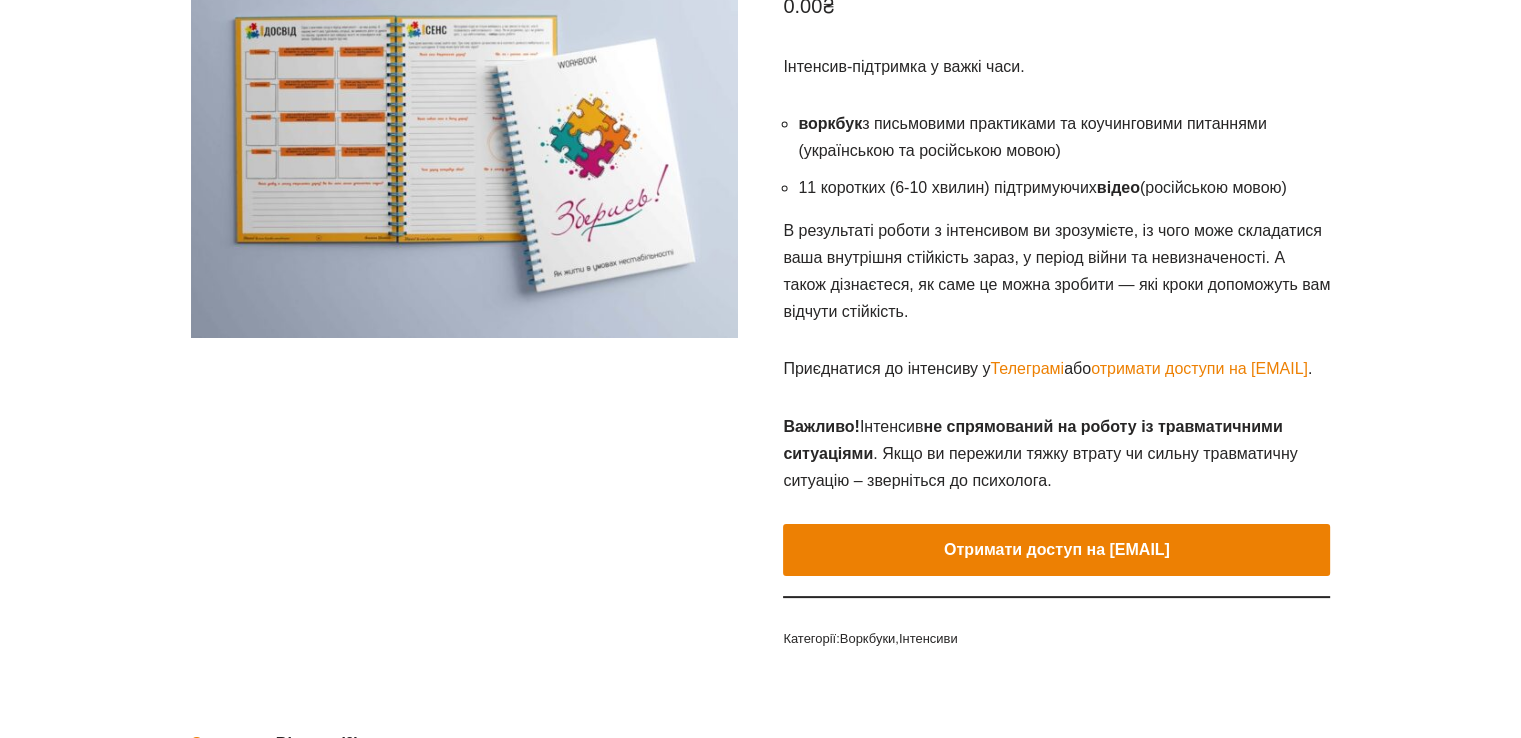 click on "Отримати доступ на [EMAIL]" at bounding box center (1056, 550) 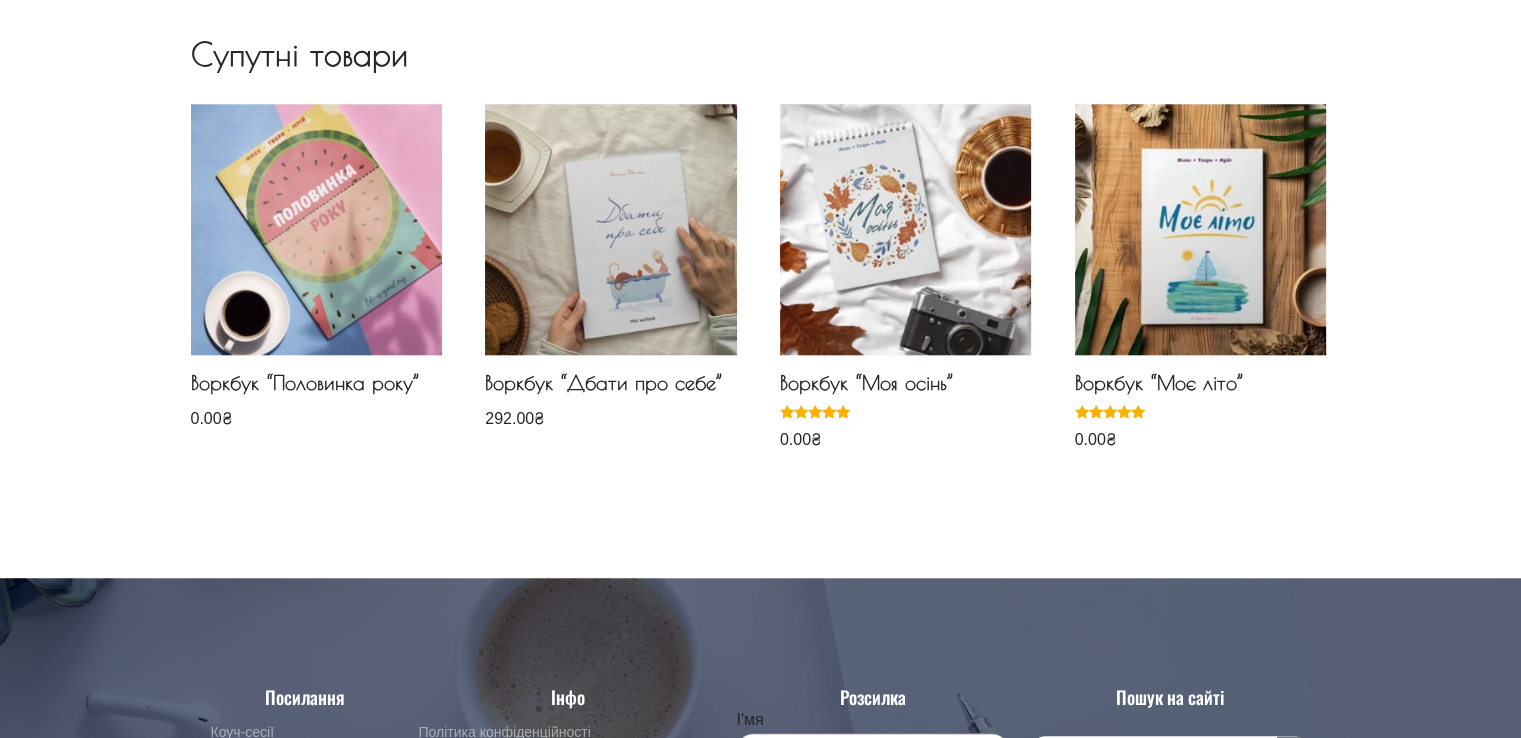 scroll, scrollTop: 2098, scrollLeft: 0, axis: vertical 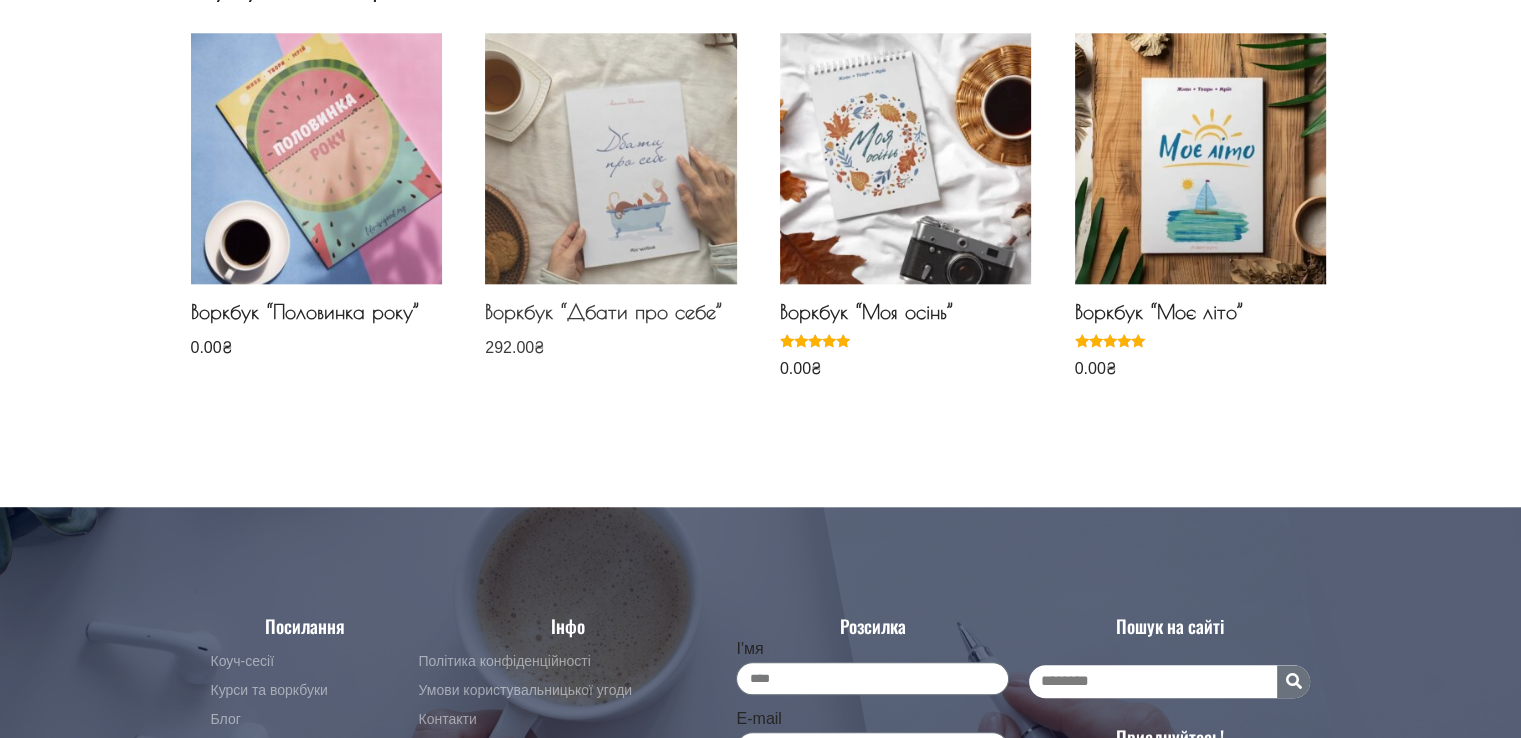 click on "Воркбук “Дбати про себе”" at bounding box center [610, 317] 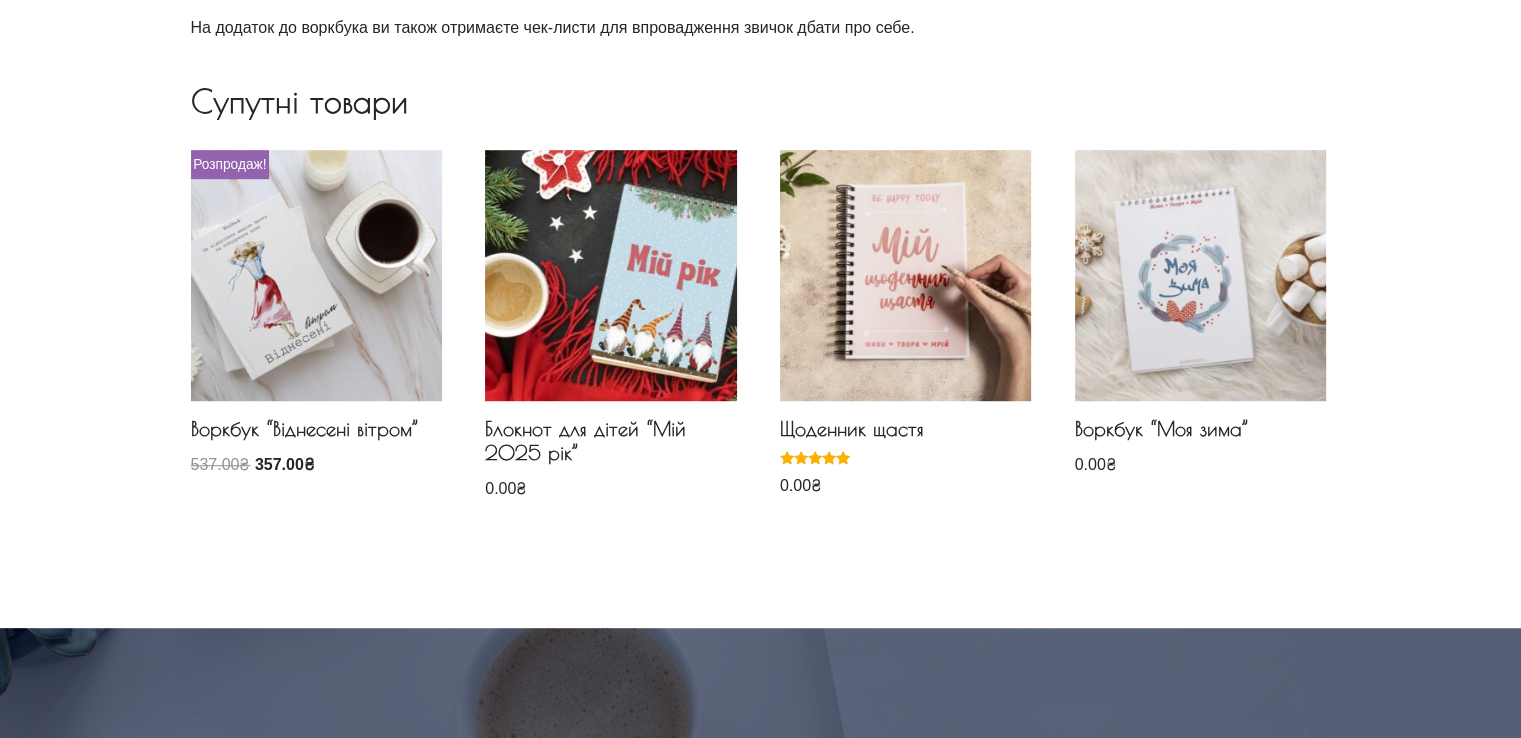 scroll, scrollTop: 1299, scrollLeft: 0, axis: vertical 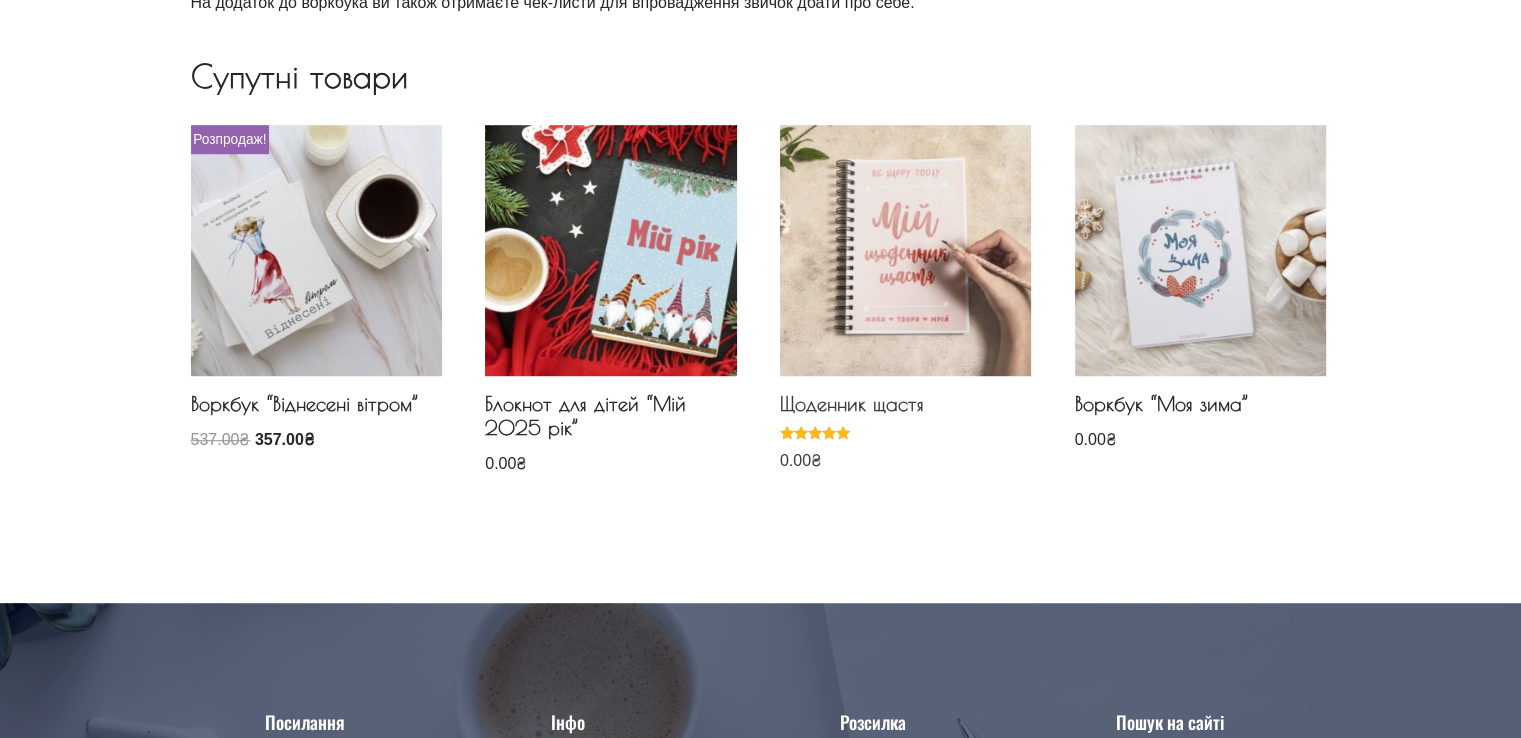 click at bounding box center (905, 250) 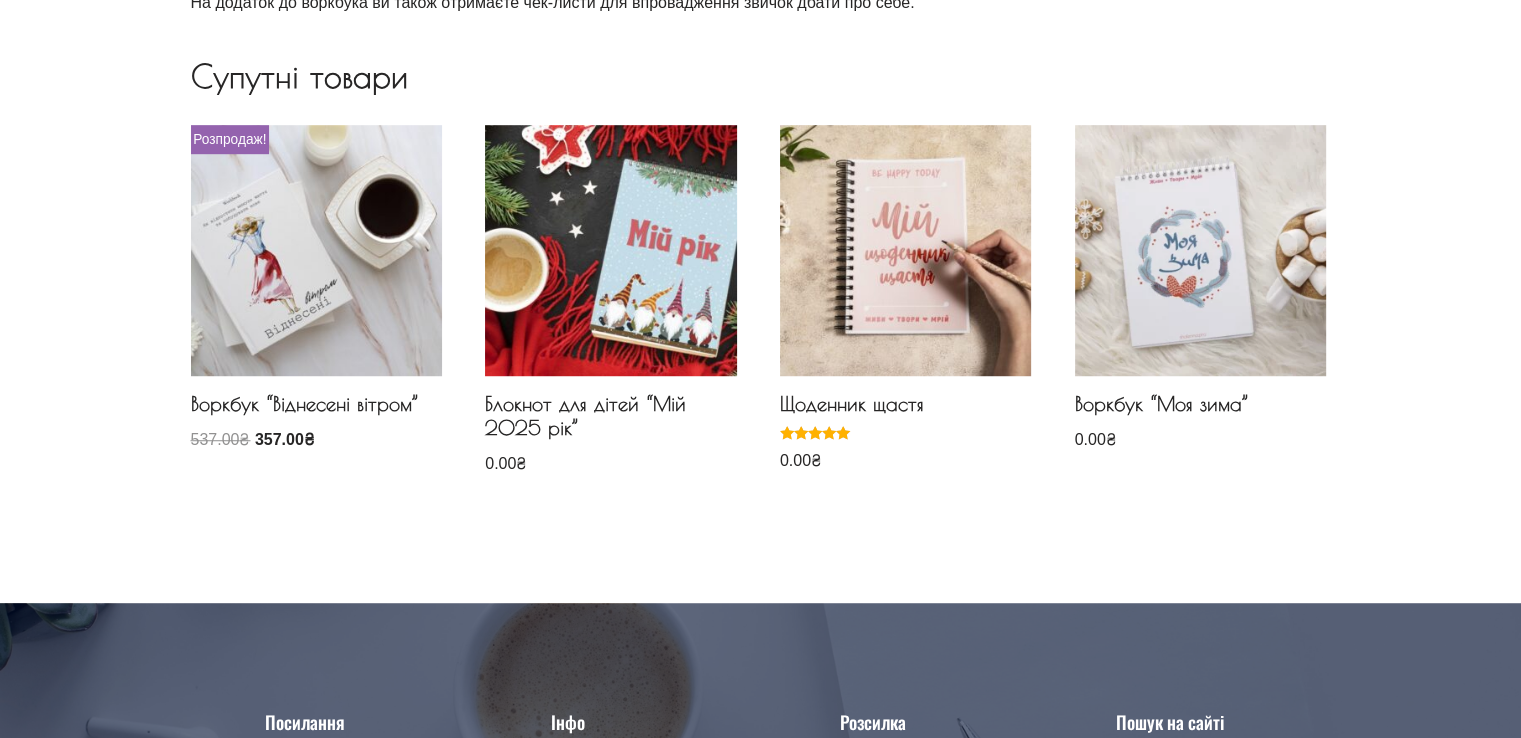 scroll, scrollTop: 1298, scrollLeft: 0, axis: vertical 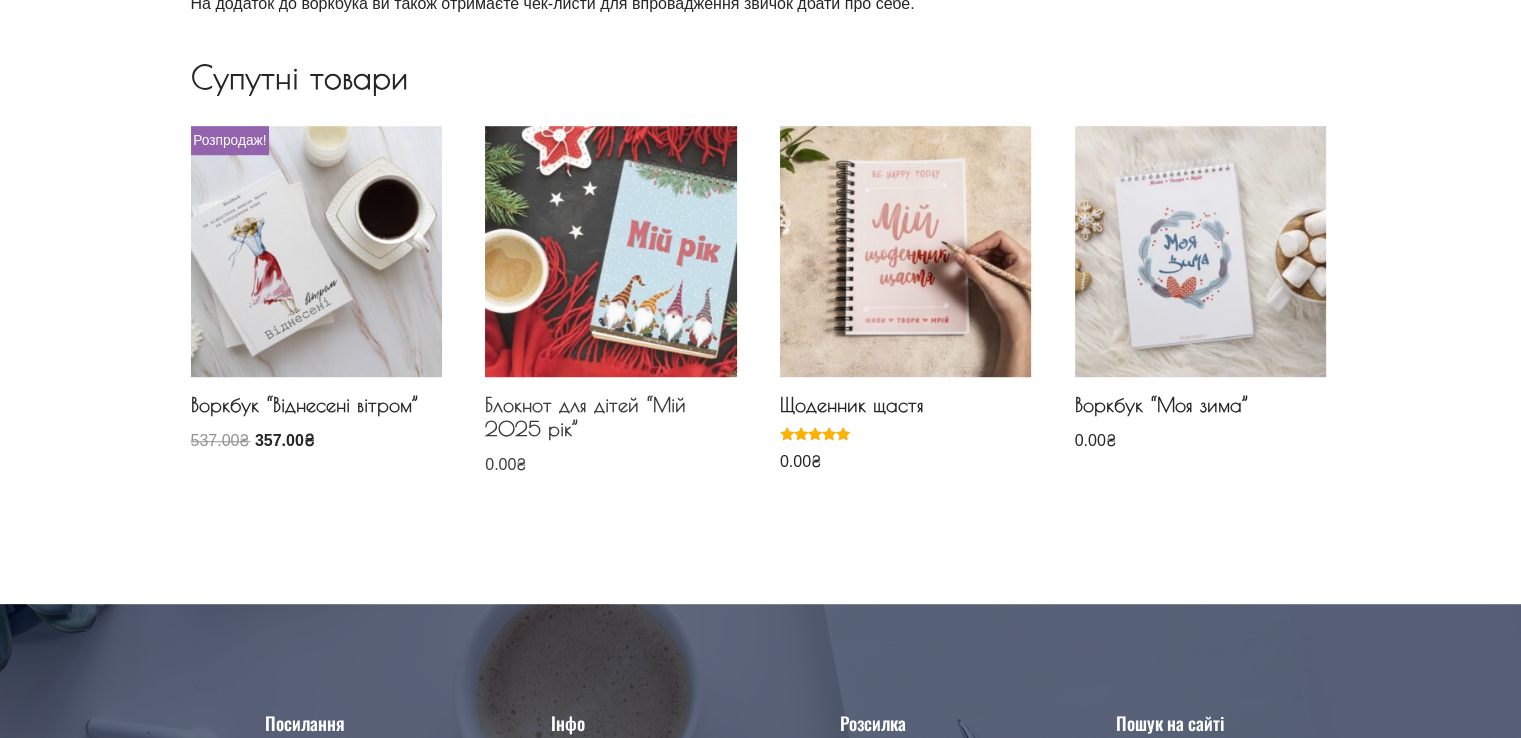 click at bounding box center (610, 251) 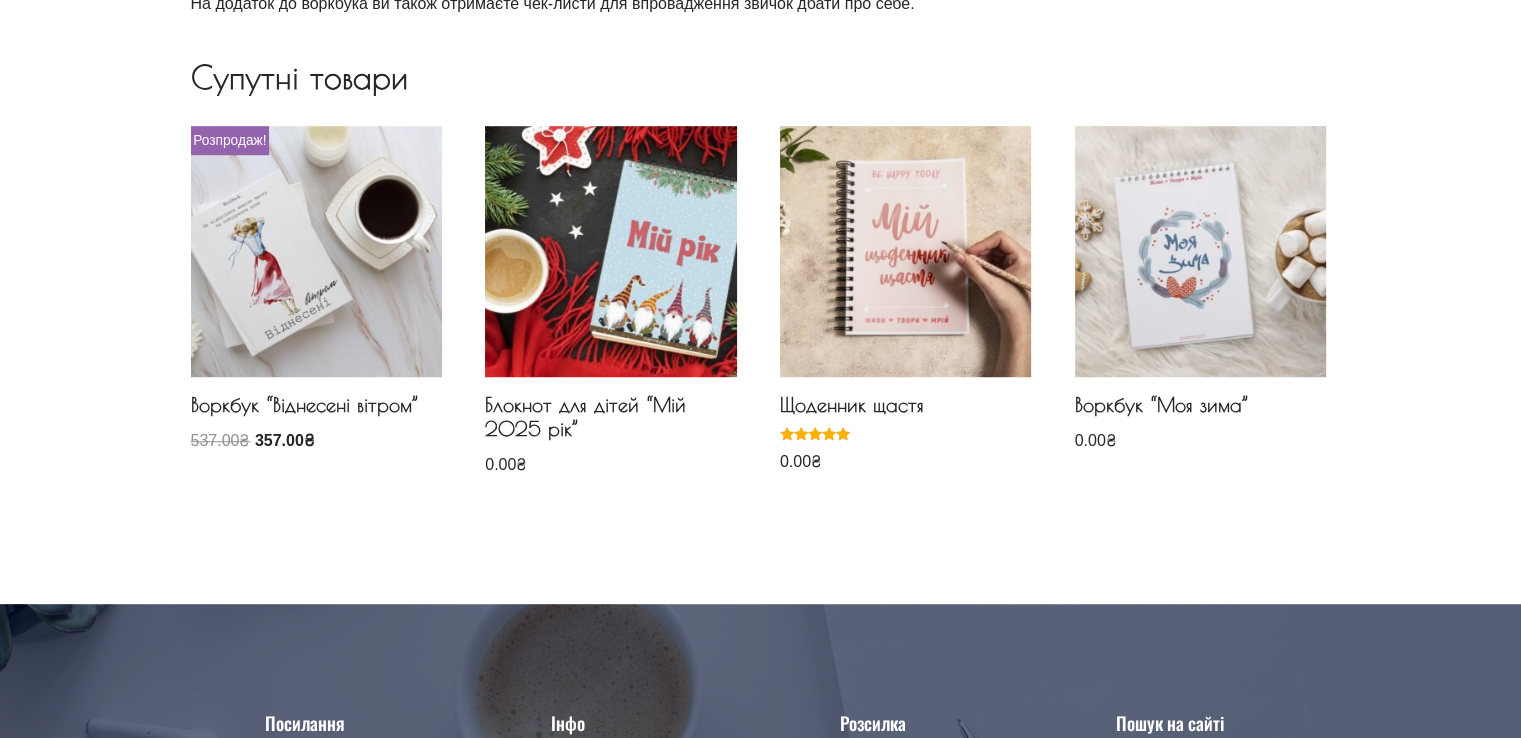 scroll, scrollTop: 1297, scrollLeft: 0, axis: vertical 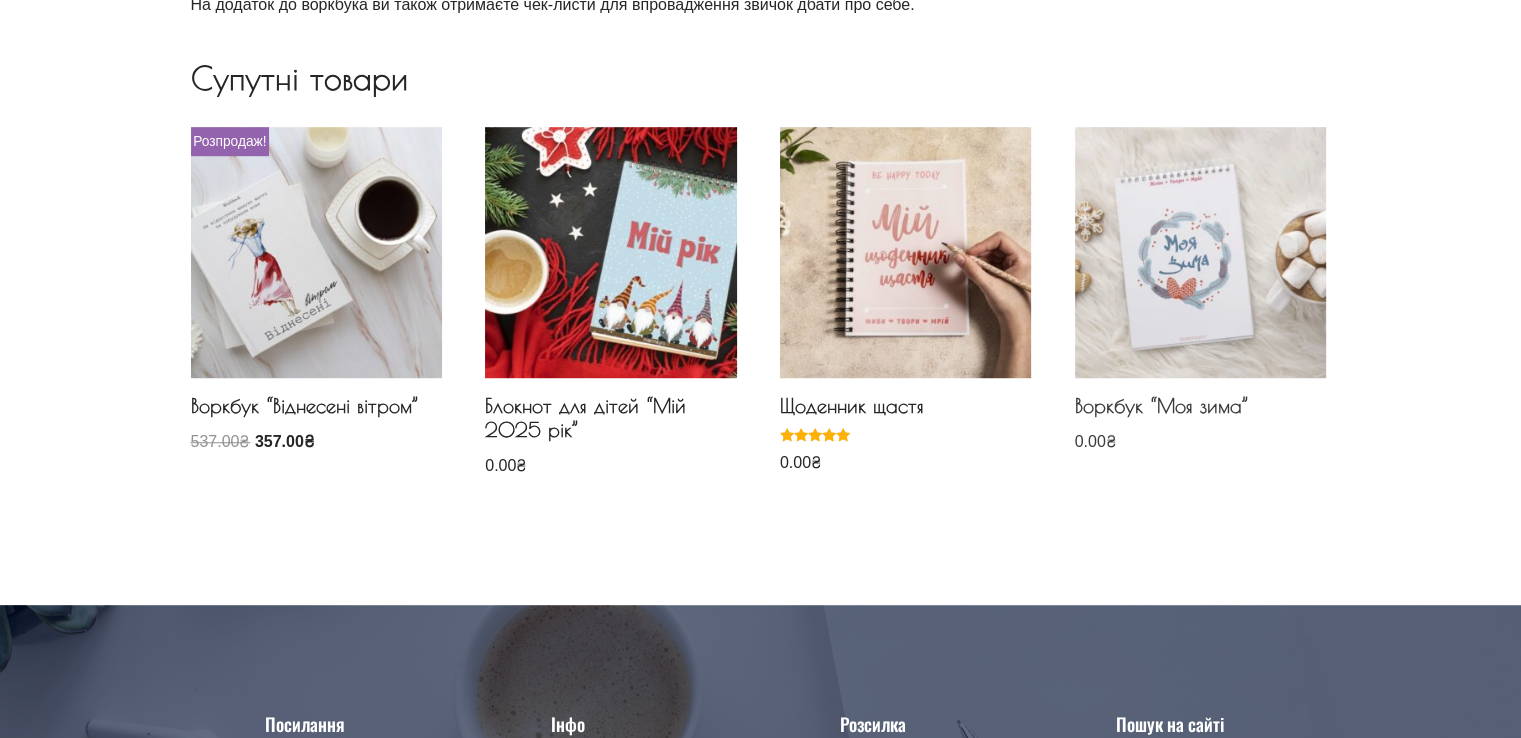 click at bounding box center (1200, 252) 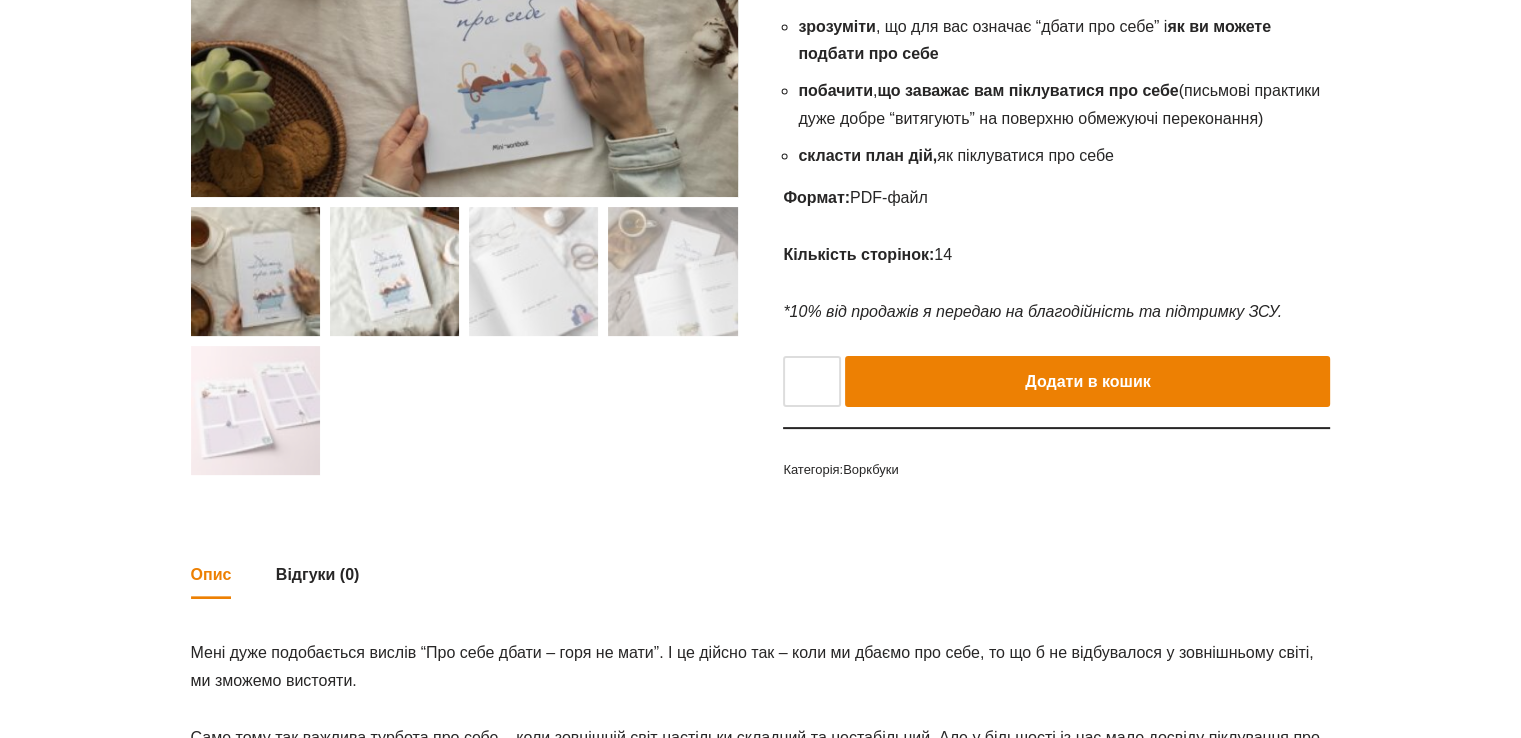 scroll, scrollTop: 0, scrollLeft: 0, axis: both 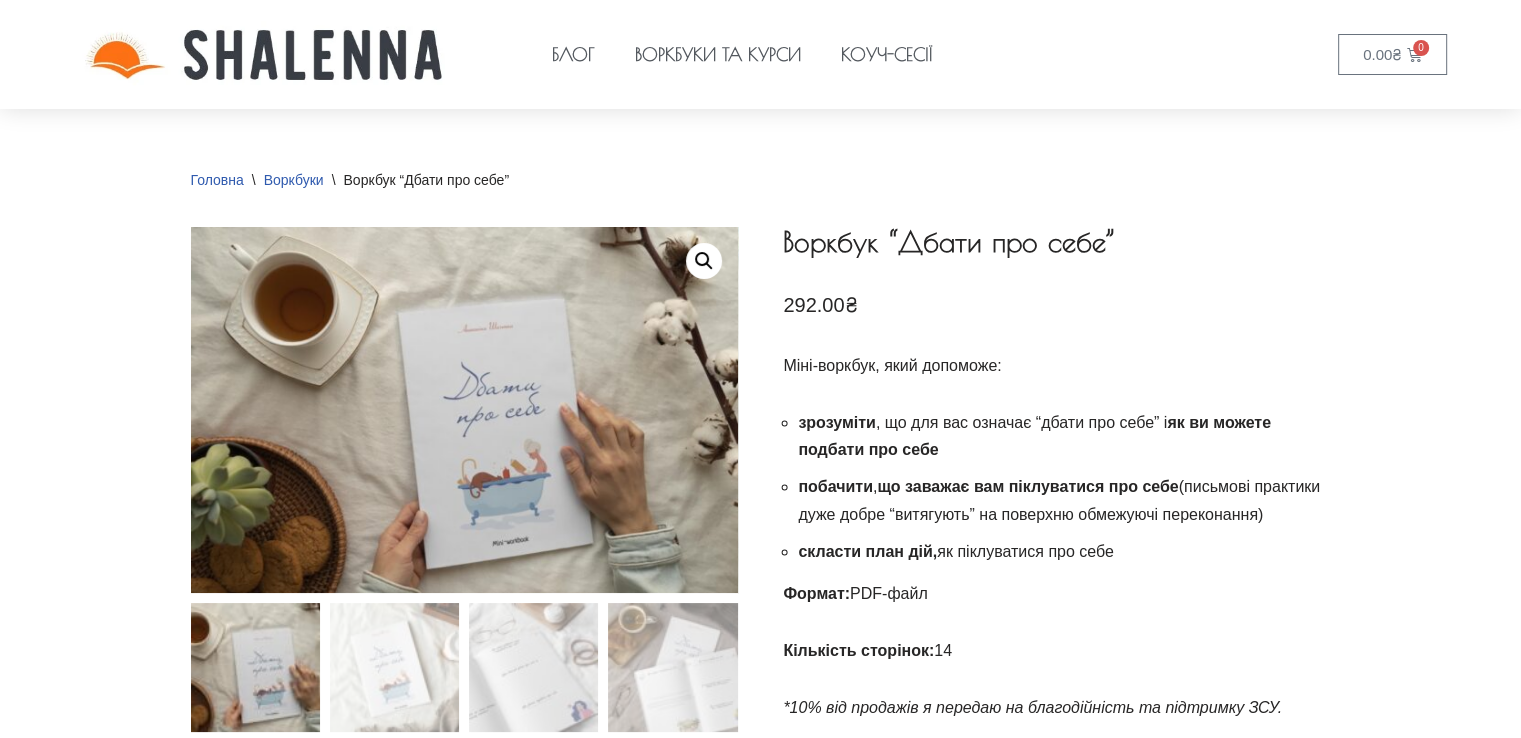 click on "Головна \ Воркбуки \ Воркбук “Дбати про себе”" at bounding box center (350, 181) 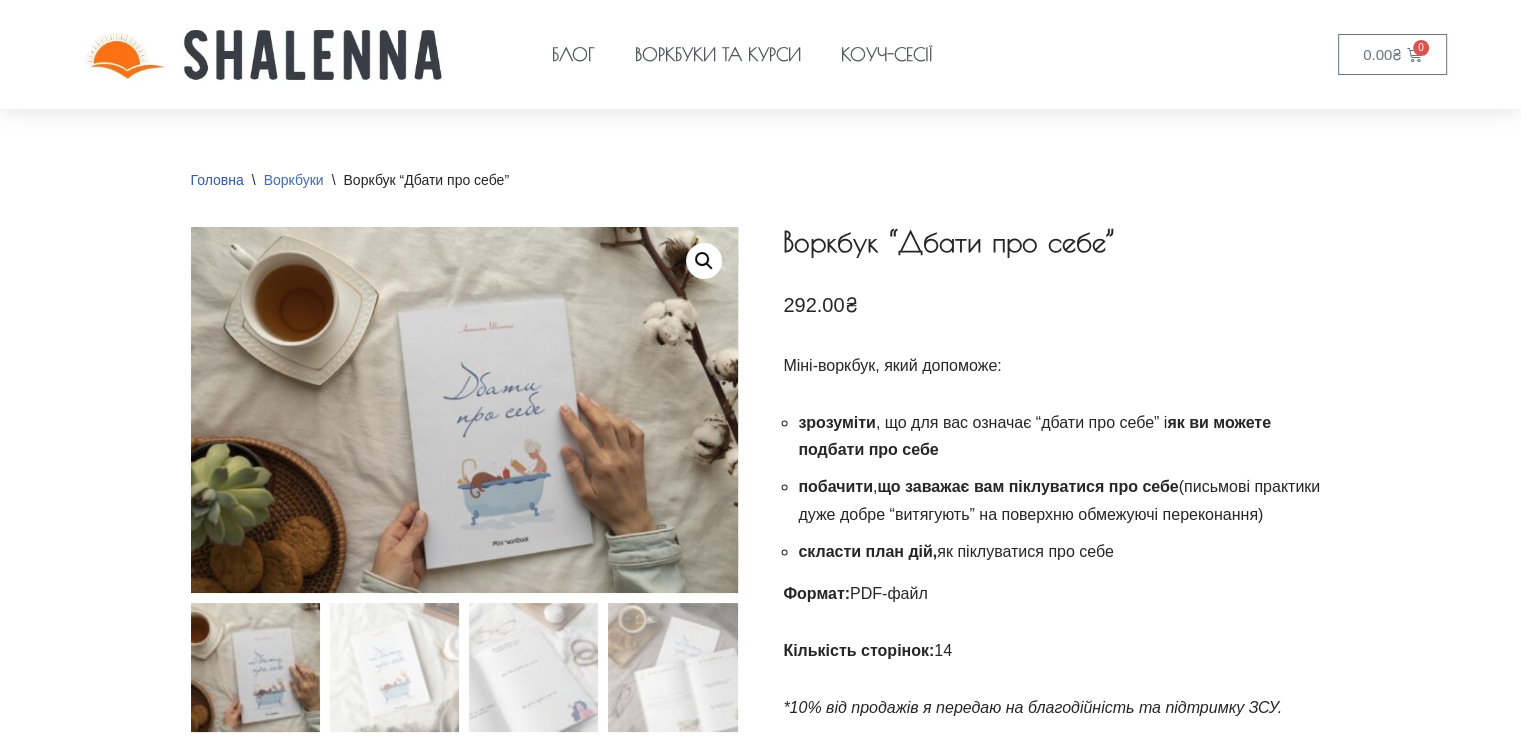 click on "Воркбуки" at bounding box center (294, 180) 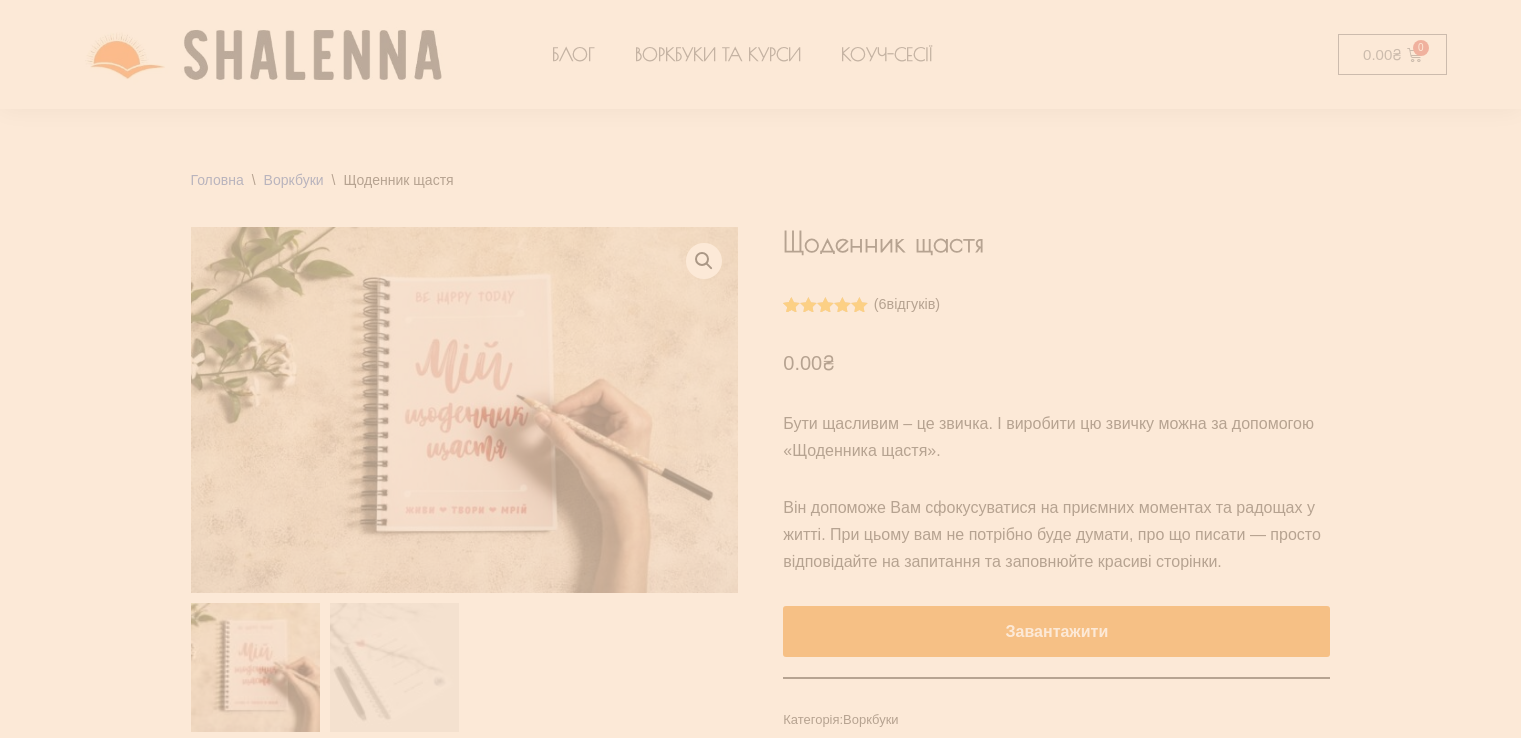 scroll, scrollTop: 199, scrollLeft: 0, axis: vertical 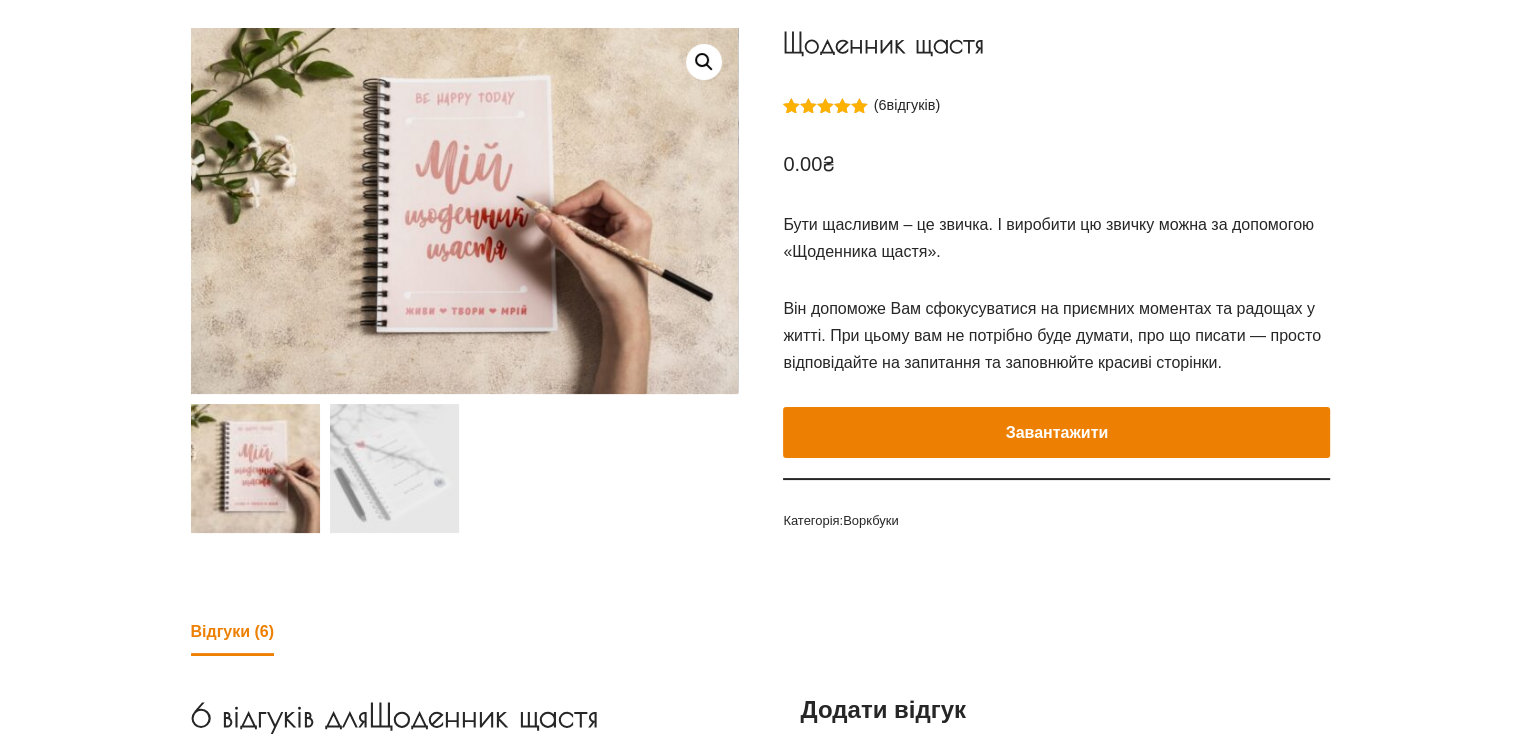 click on "Завантажити" at bounding box center (1056, 433) 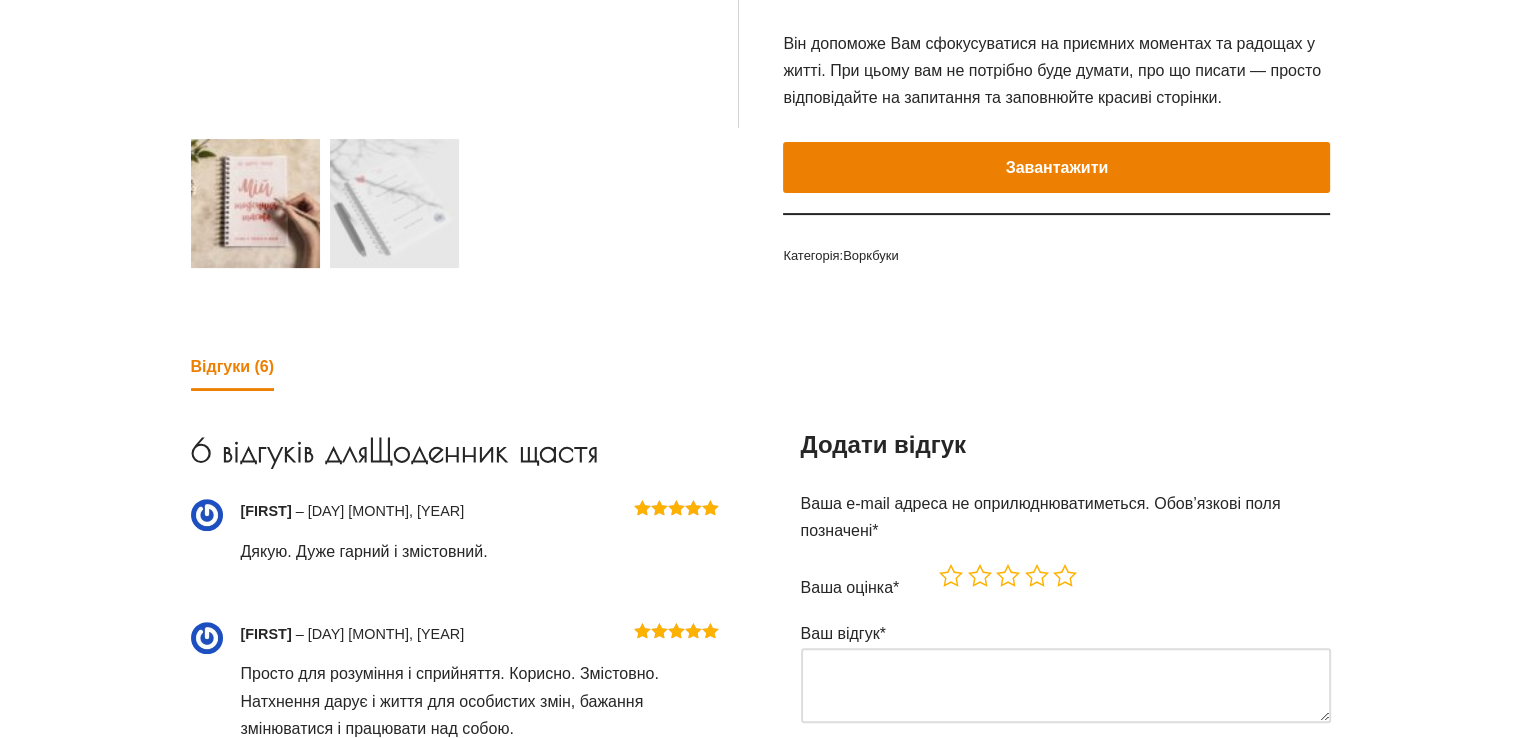 scroll, scrollTop: 698, scrollLeft: 0, axis: vertical 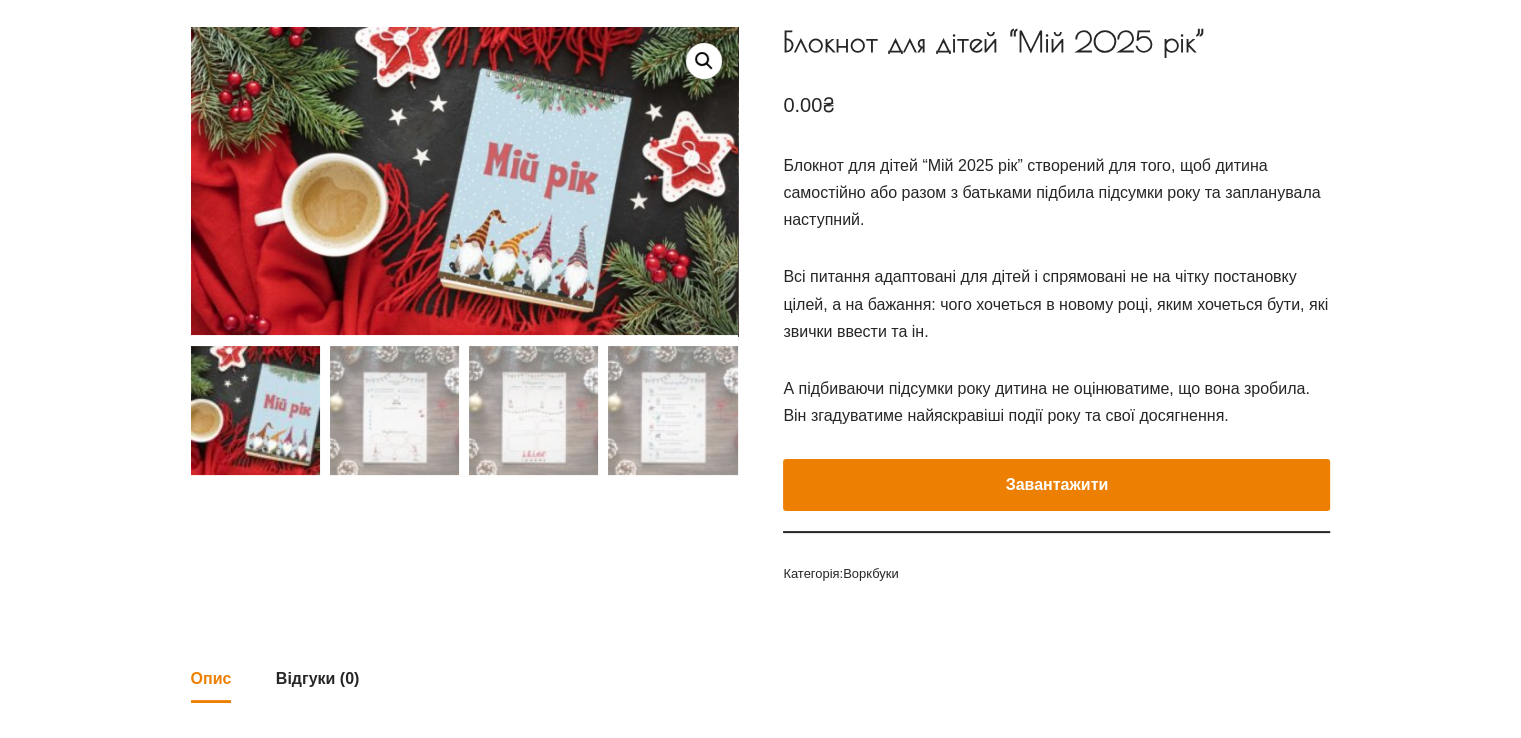 click on "Завантажити" at bounding box center (1056, 485) 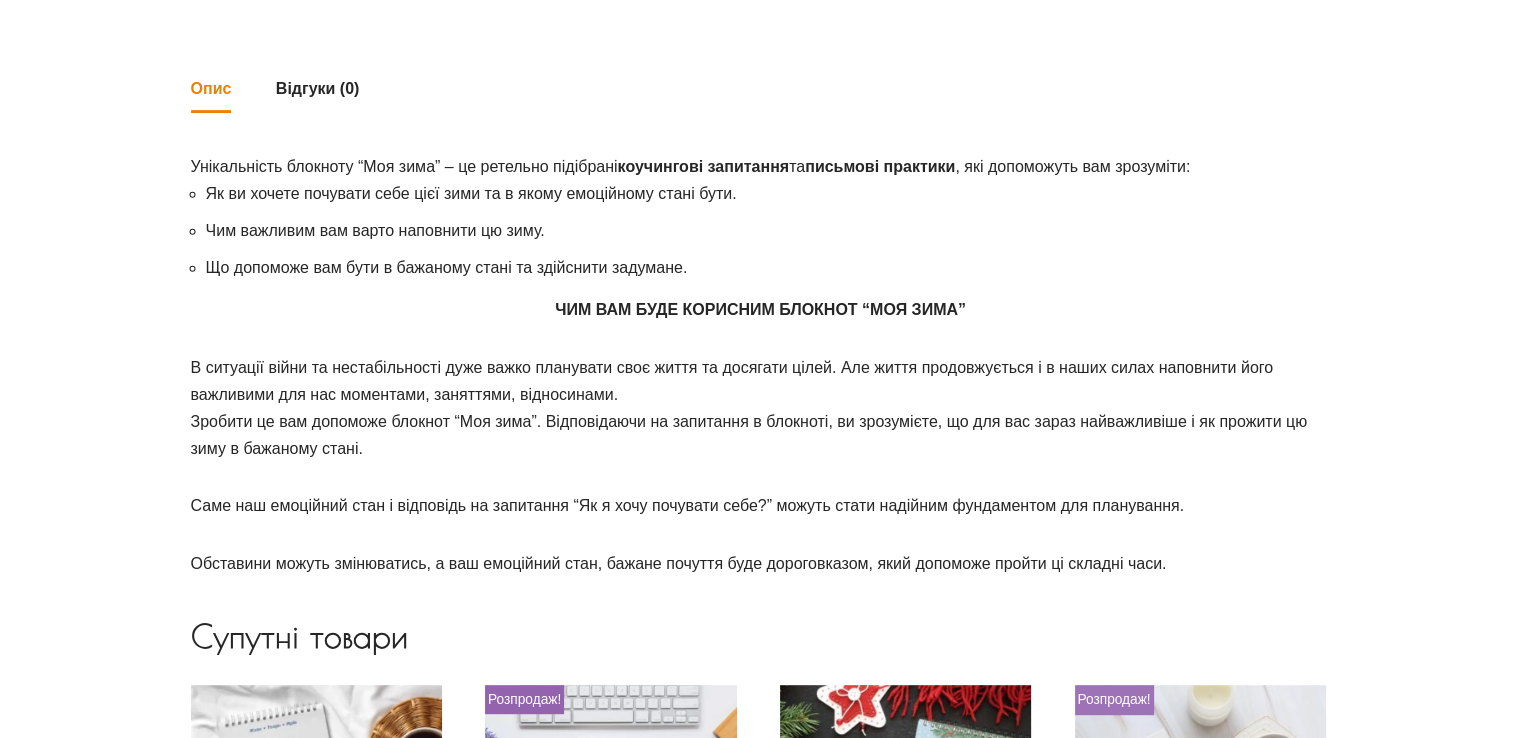scroll, scrollTop: 400, scrollLeft: 0, axis: vertical 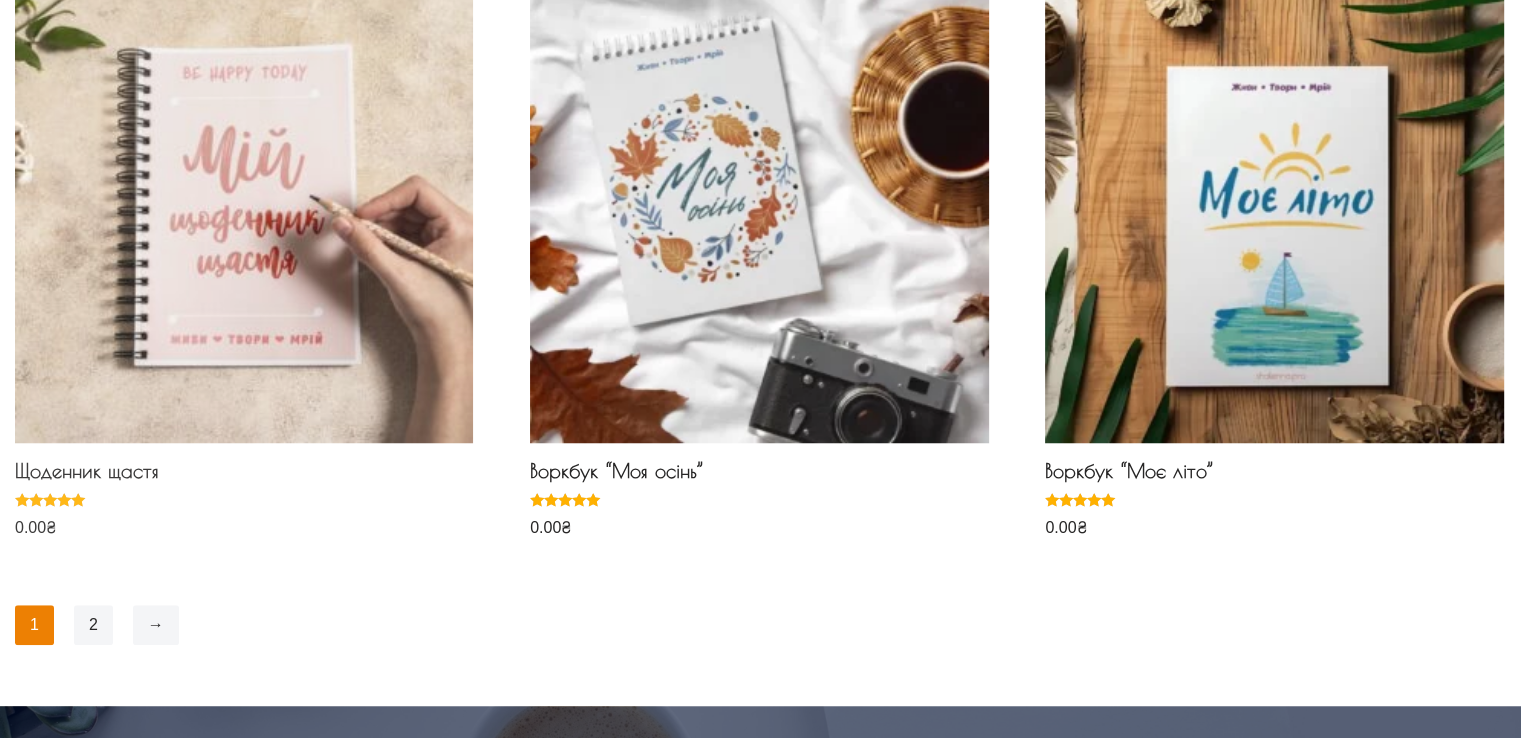 click at bounding box center (244, 214) 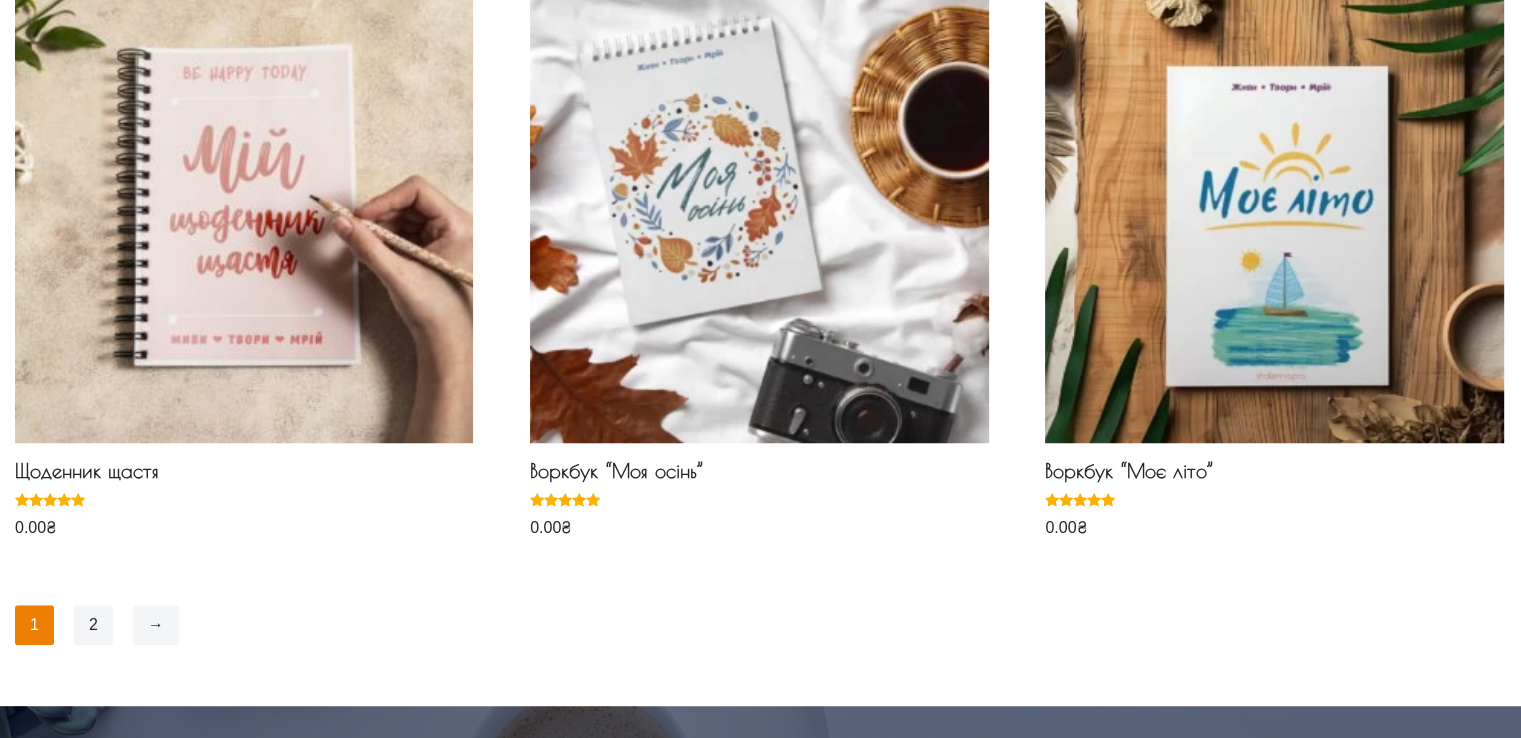 scroll, scrollTop: 1489, scrollLeft: 0, axis: vertical 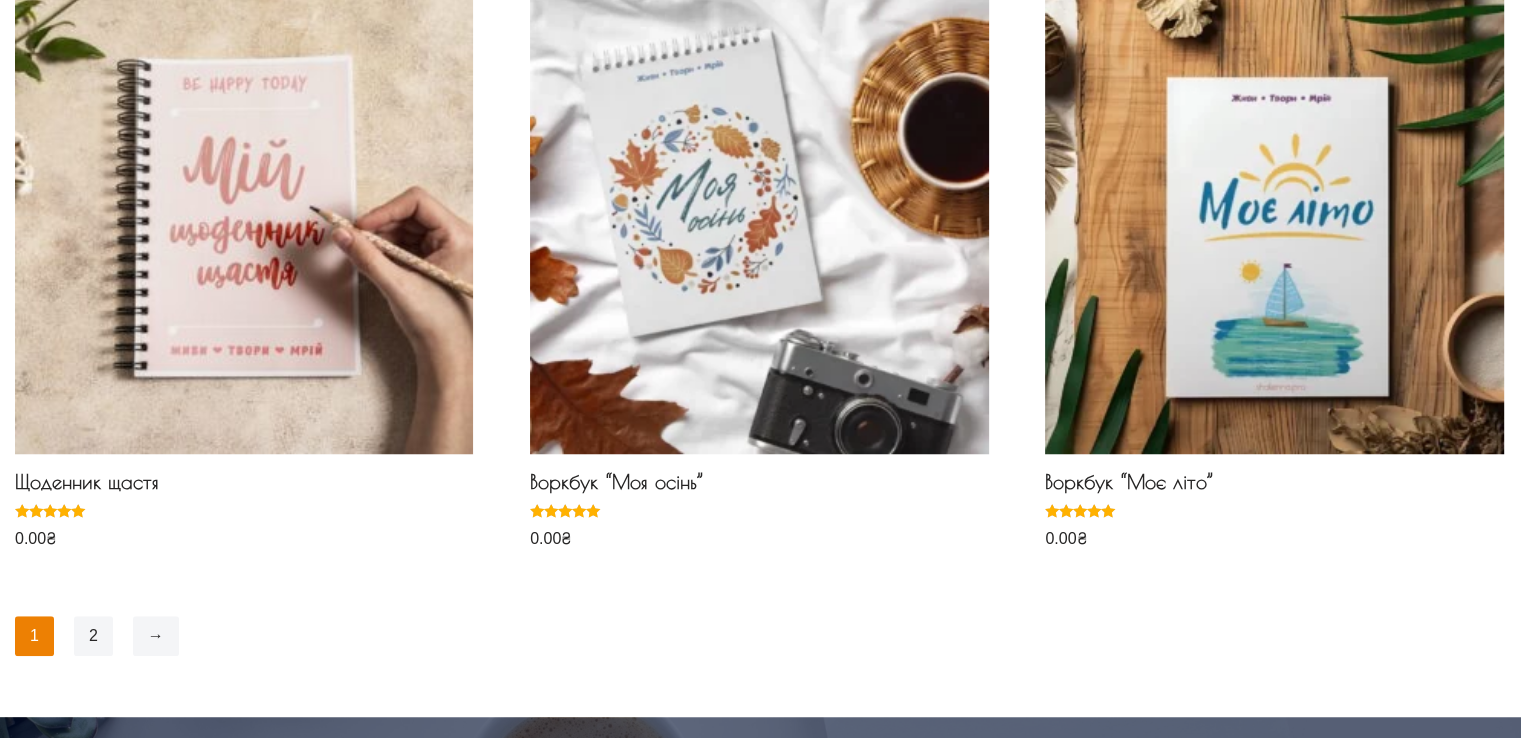 click on "**********" at bounding box center (760, -332) 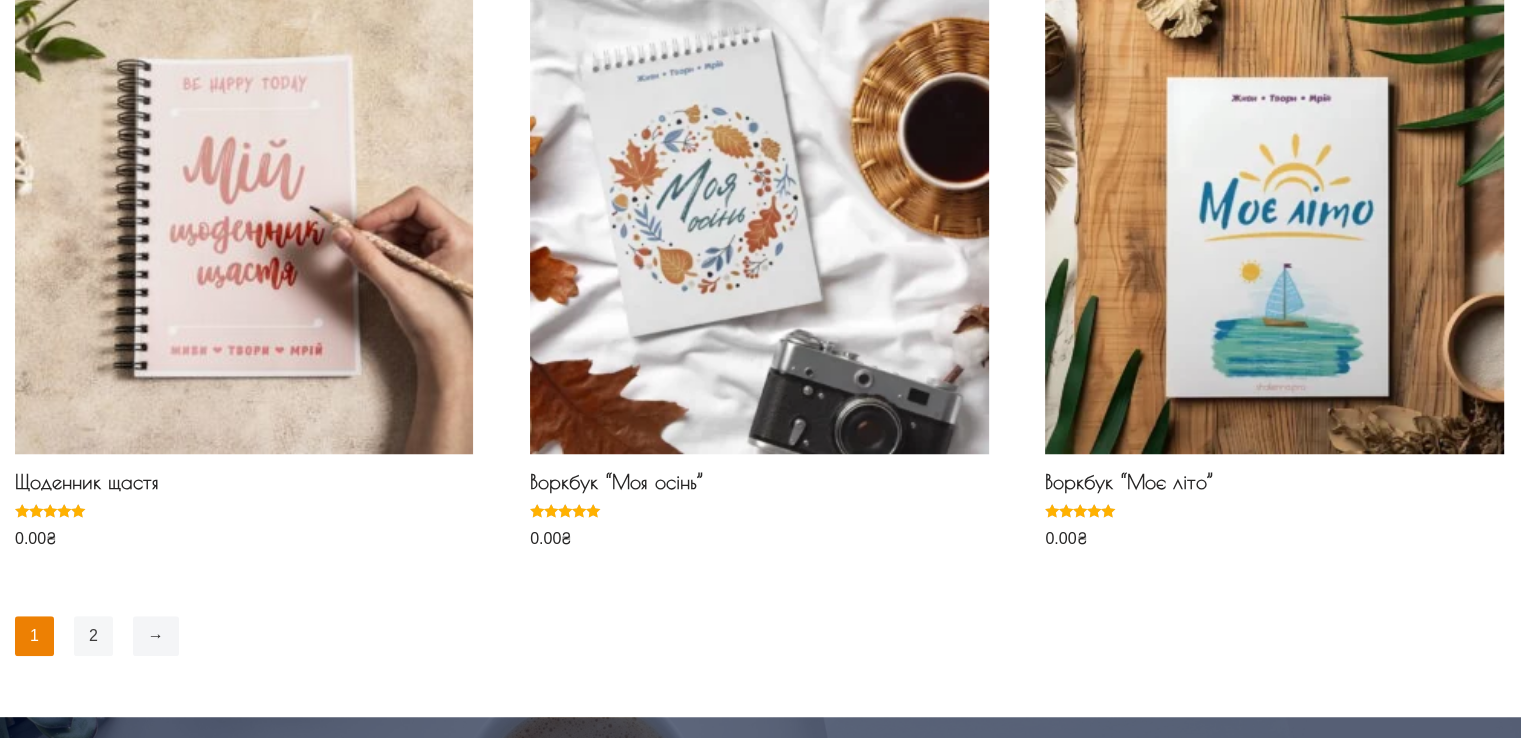 click on "2" at bounding box center (93, 636) 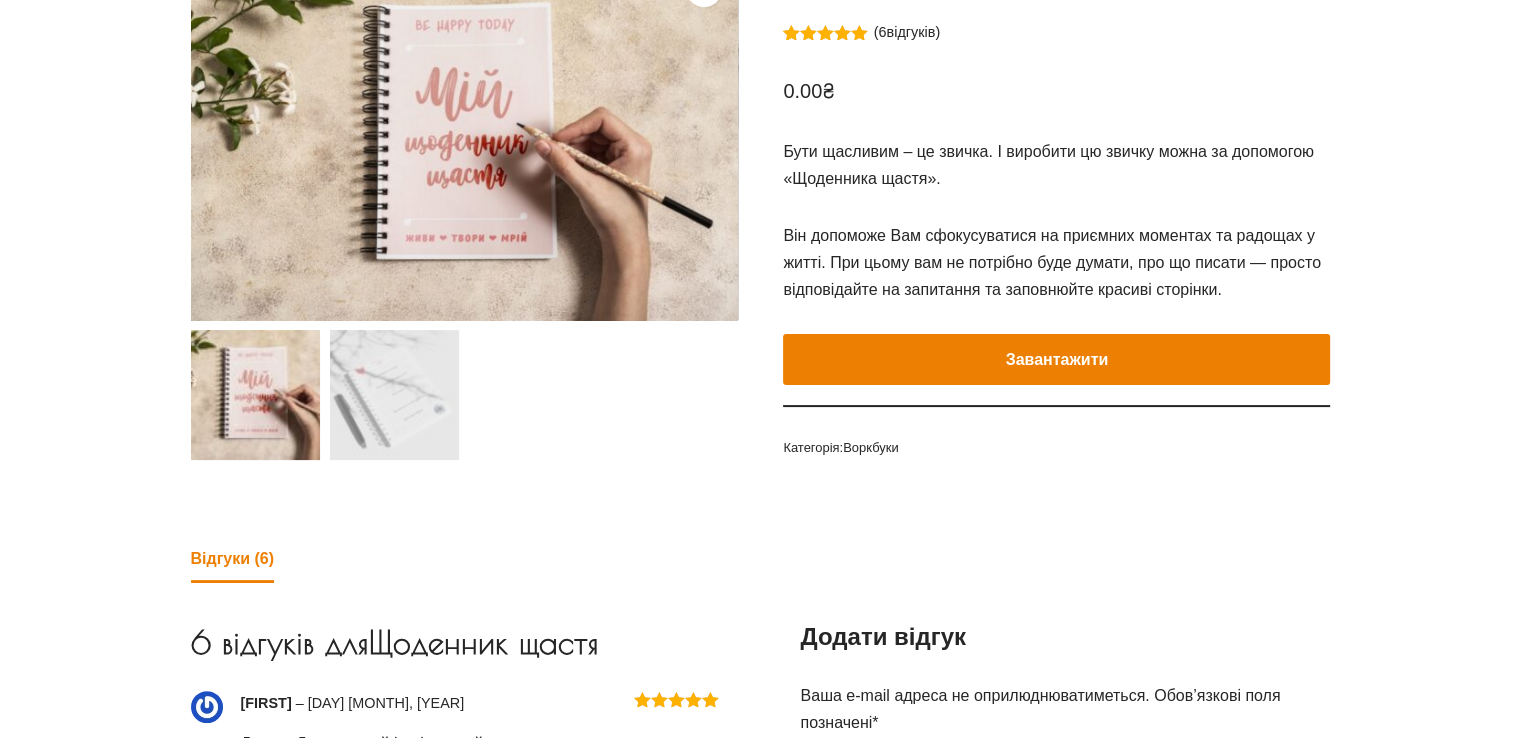 scroll, scrollTop: 300, scrollLeft: 0, axis: vertical 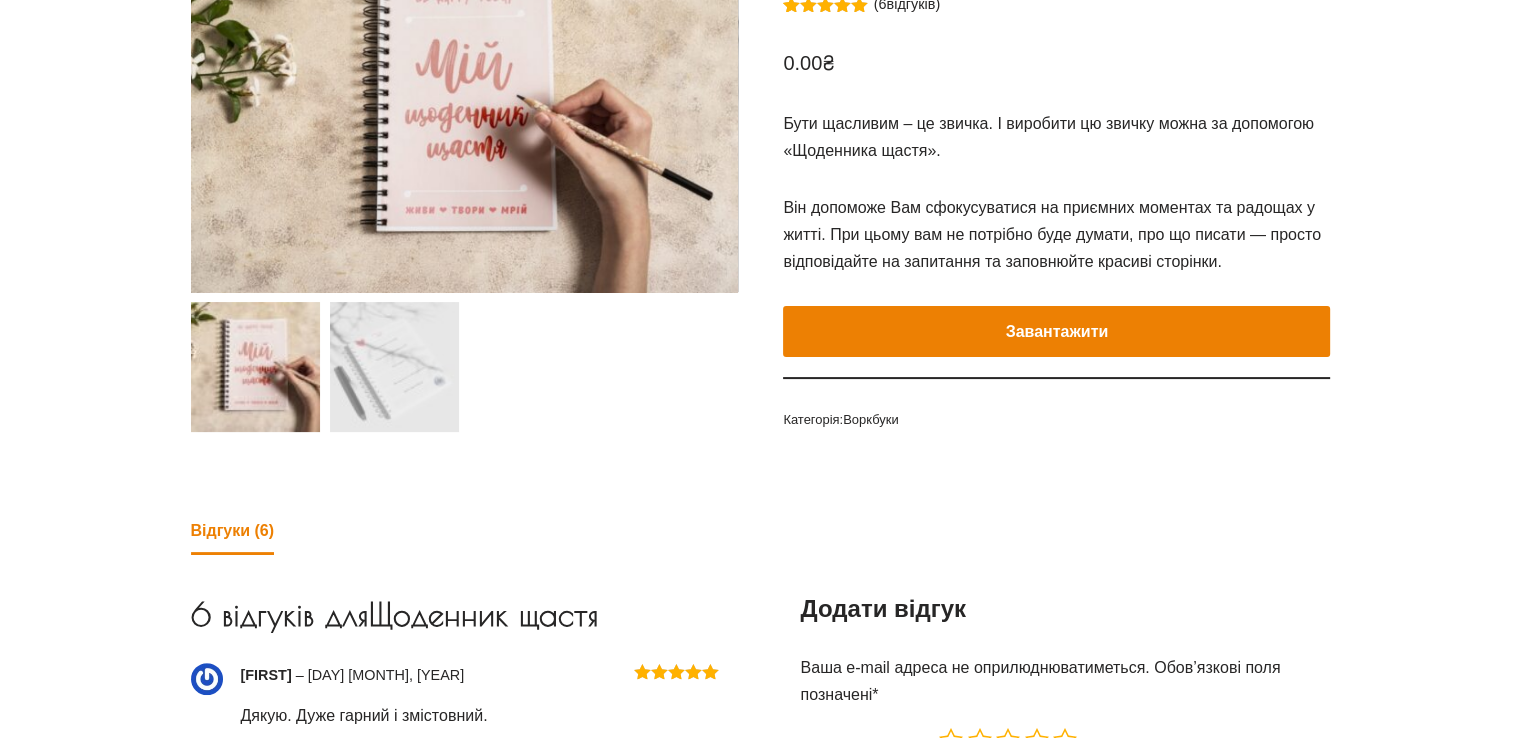 click on "Завантажити" at bounding box center [1056, 332] 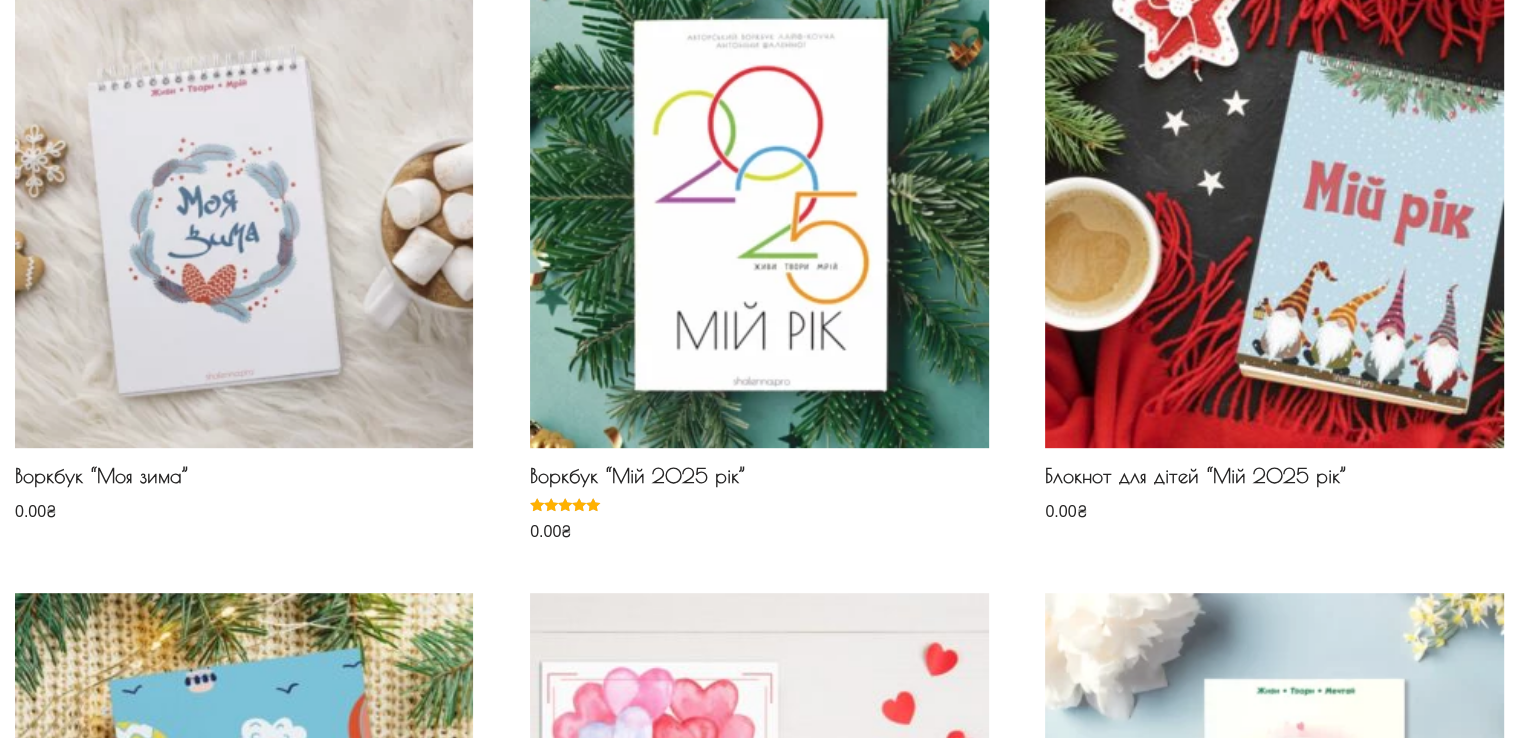 scroll, scrollTop: 900, scrollLeft: 0, axis: vertical 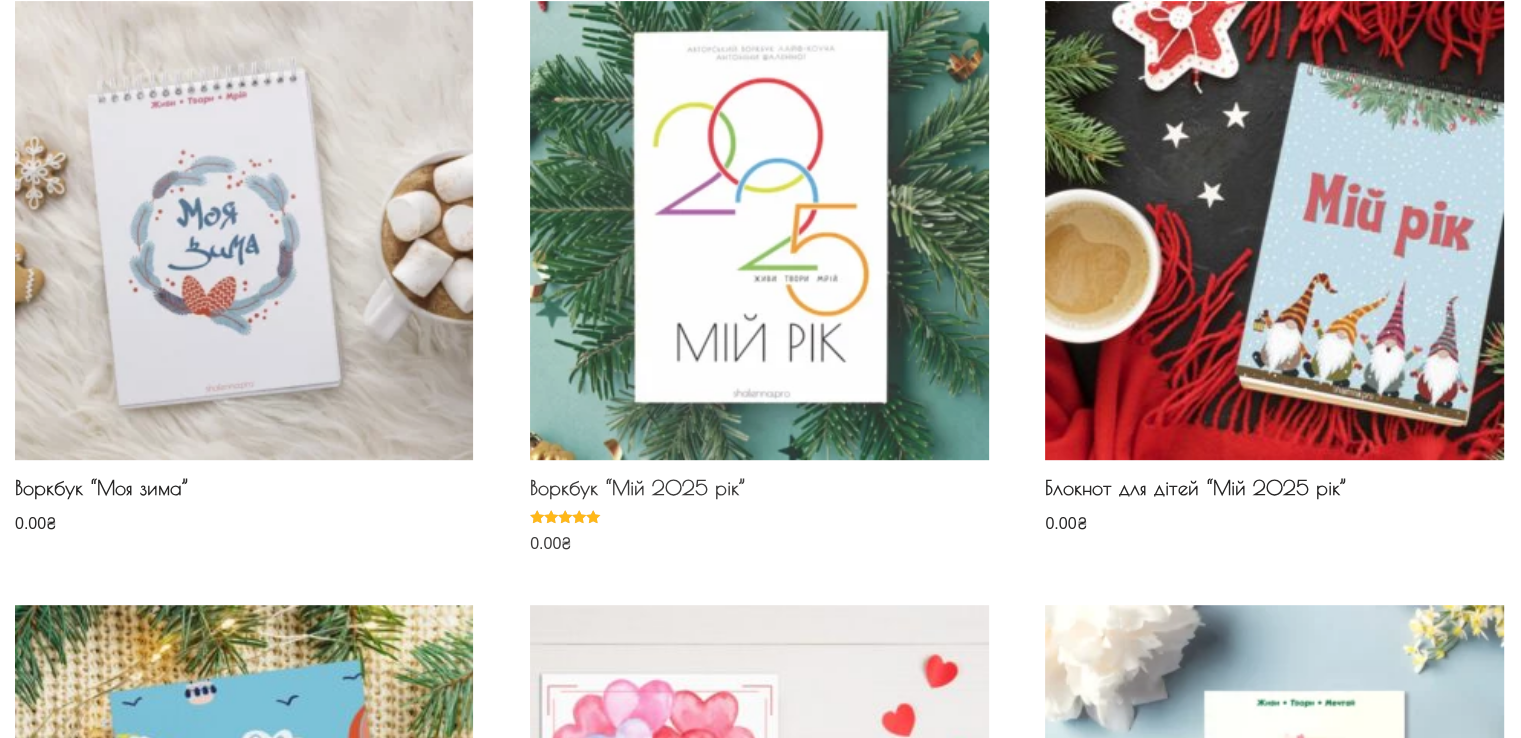click at bounding box center [759, 230] 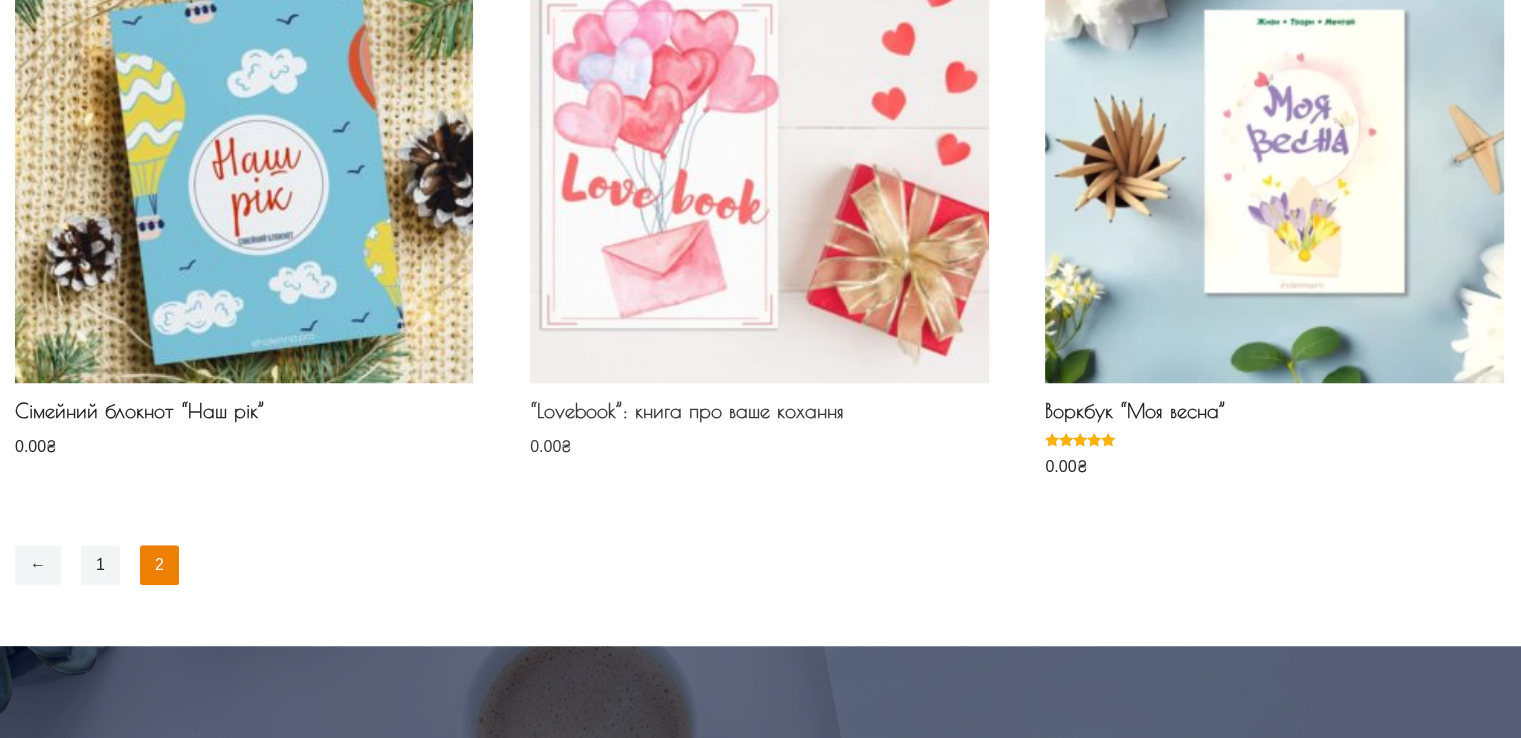 scroll, scrollTop: 1593, scrollLeft: 0, axis: vertical 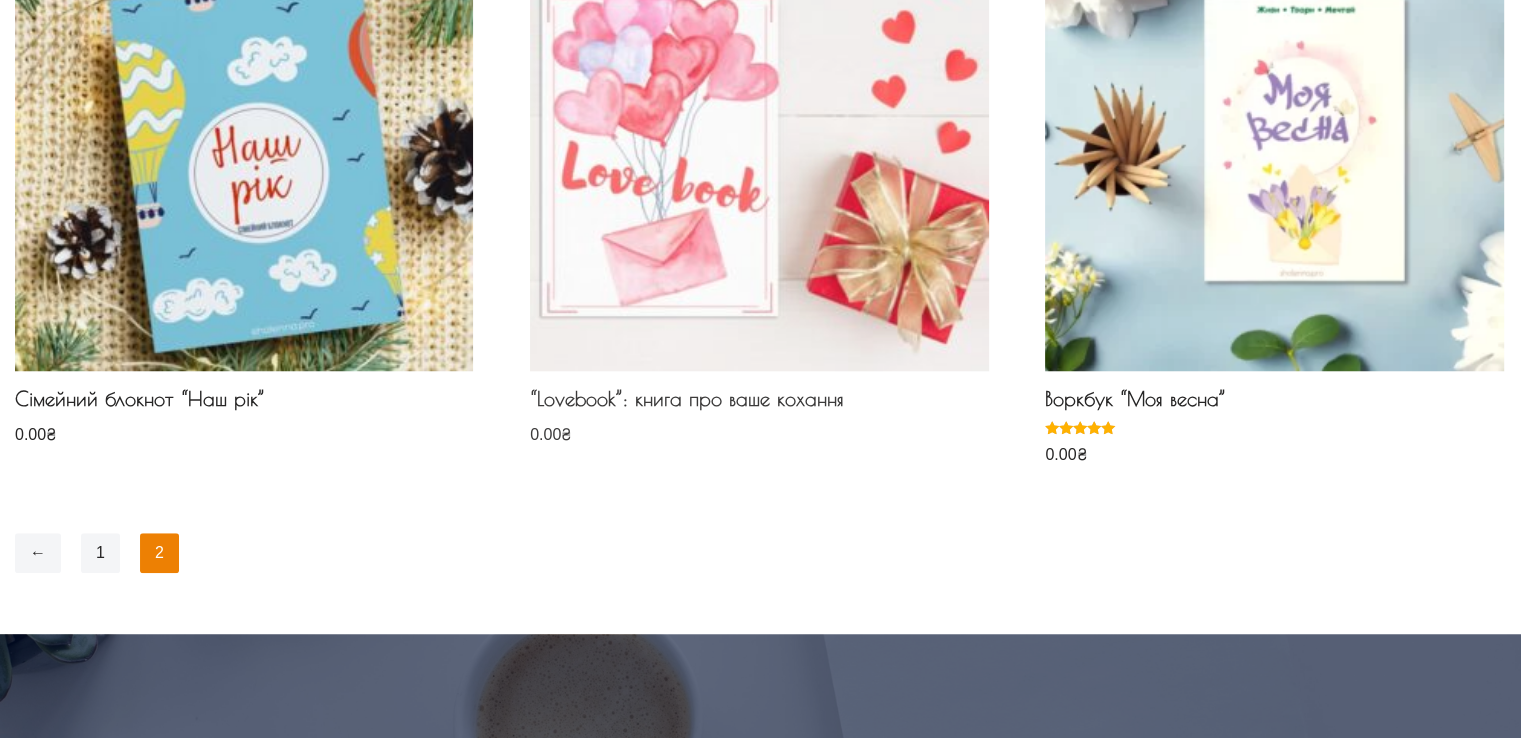 click at bounding box center (759, 141) 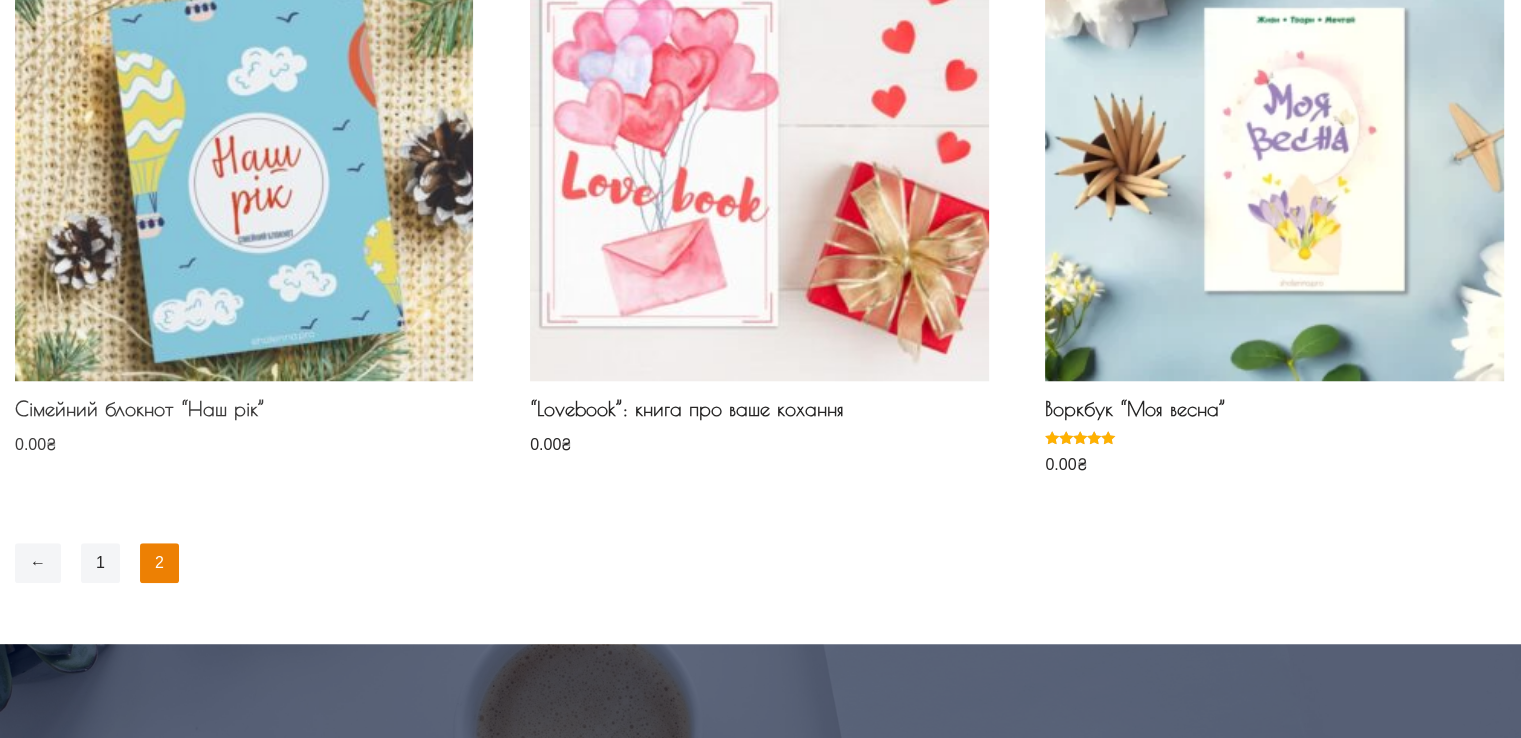 click at bounding box center [244, 151] 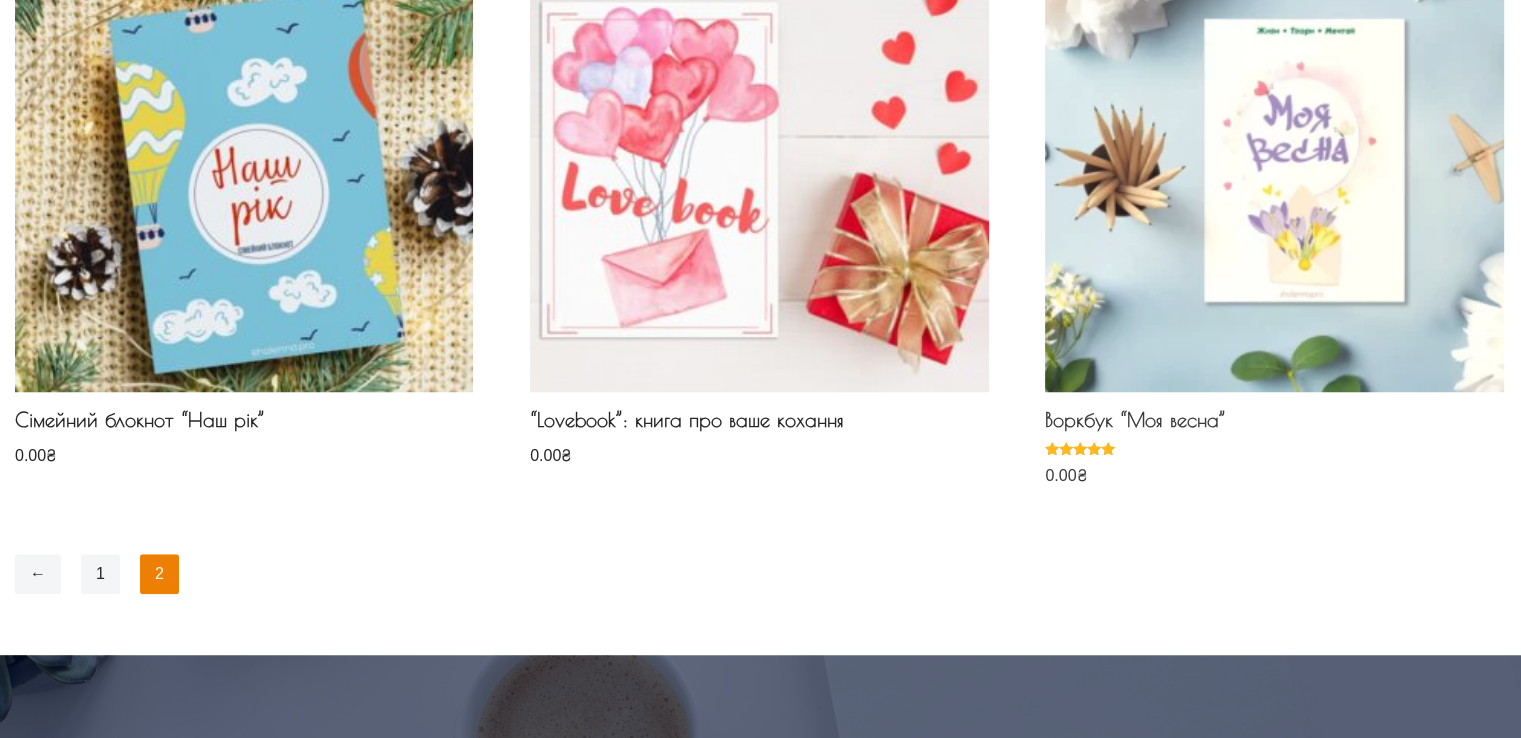 click at bounding box center (1274, 162) 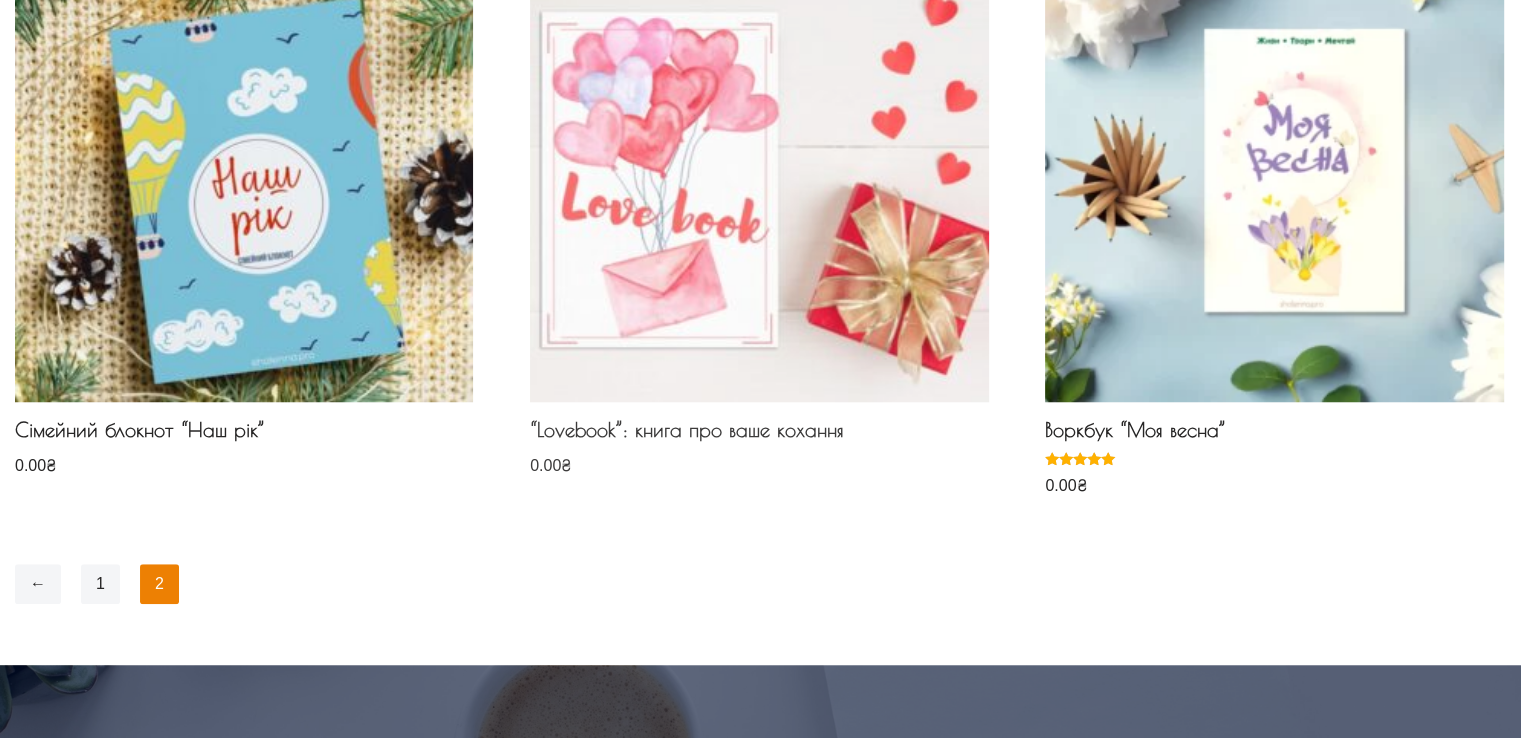 click at bounding box center (759, 172) 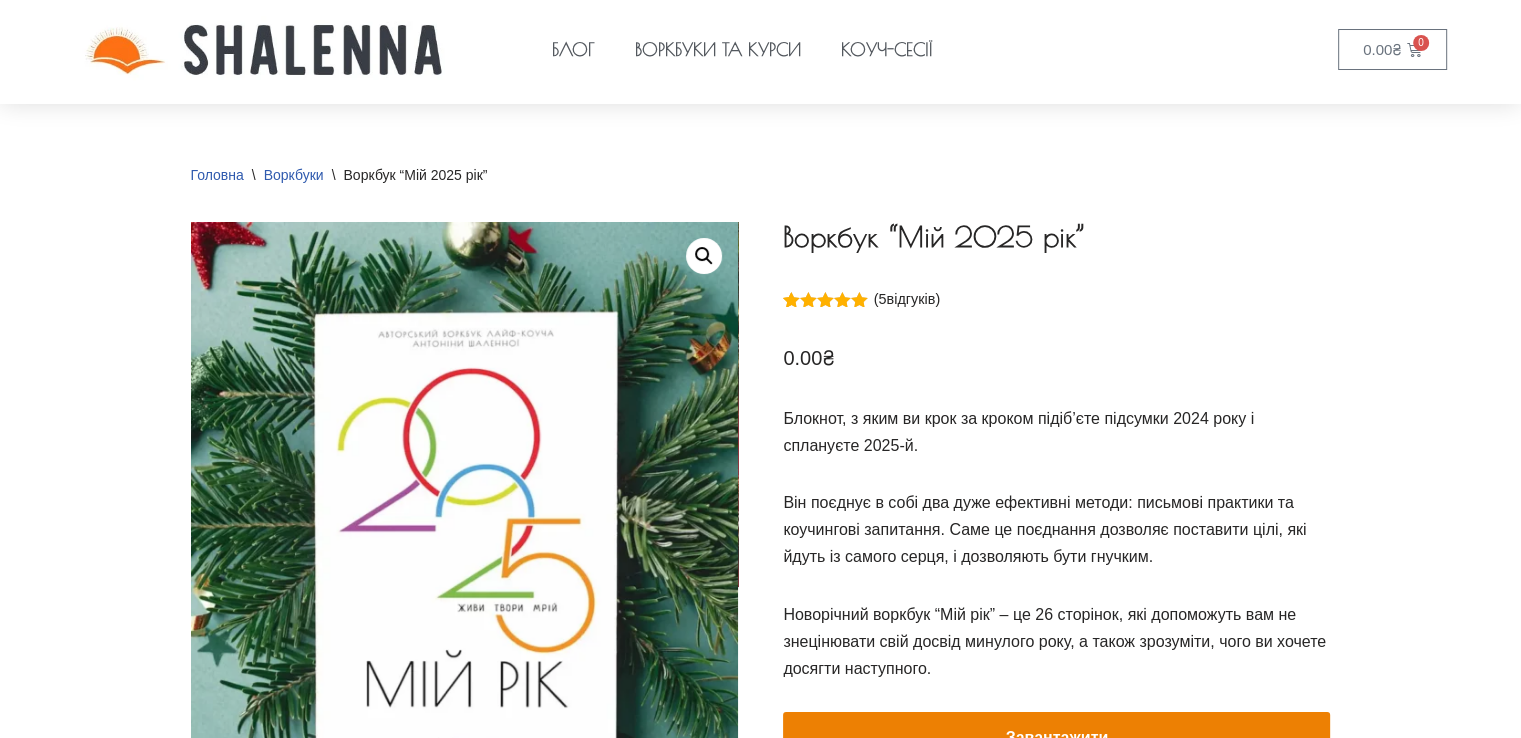 scroll, scrollTop: 400, scrollLeft: 0, axis: vertical 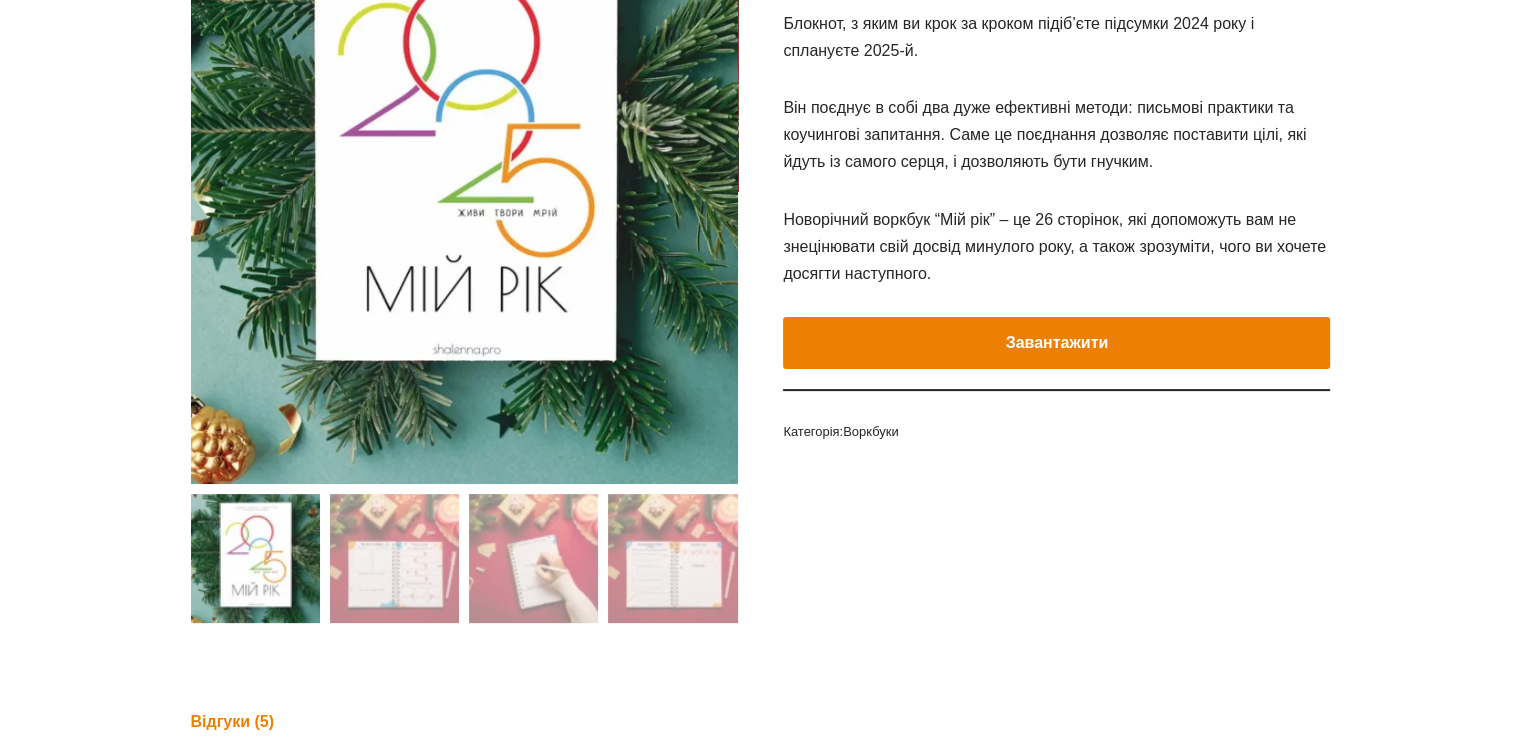 click on "Завантажити" at bounding box center (1056, 343) 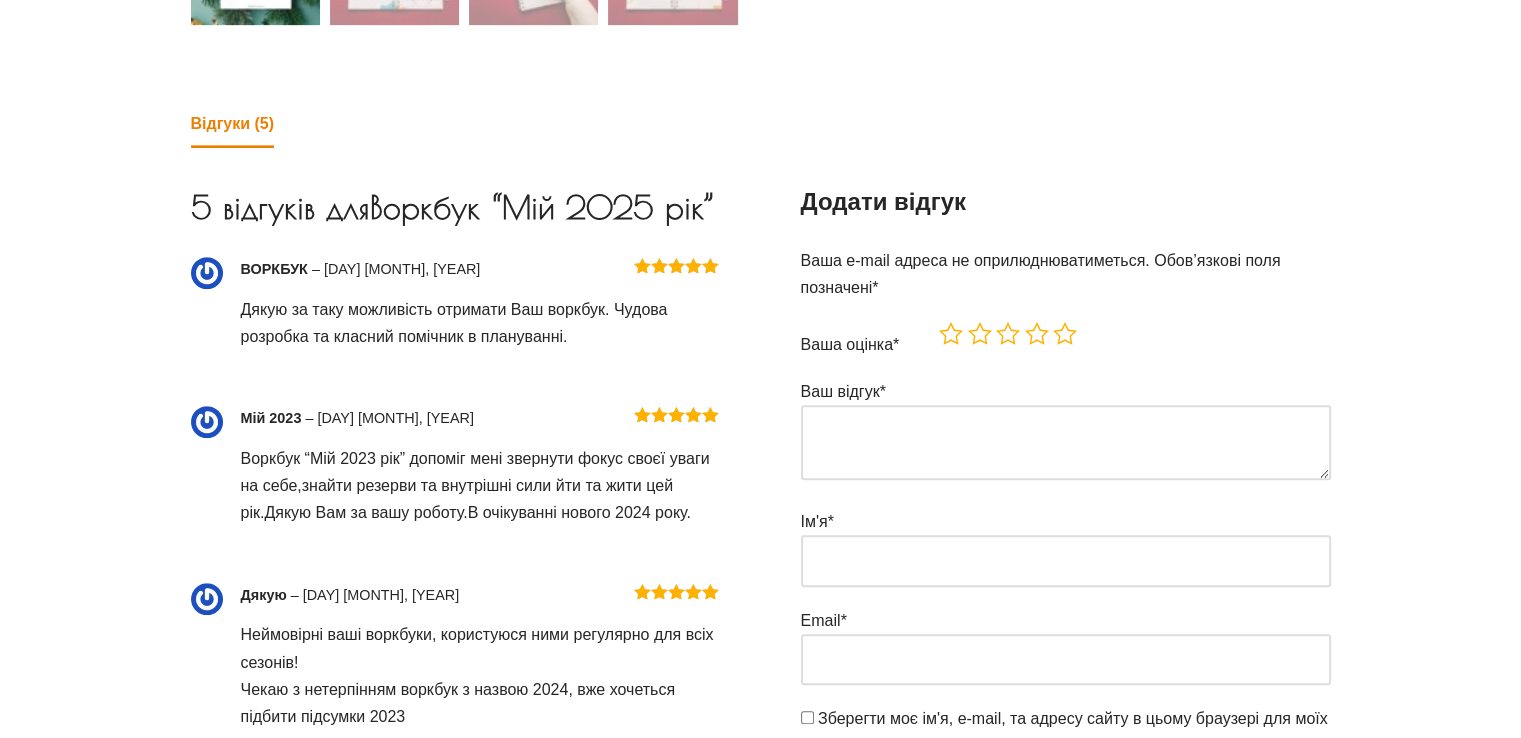 scroll, scrollTop: 999, scrollLeft: 0, axis: vertical 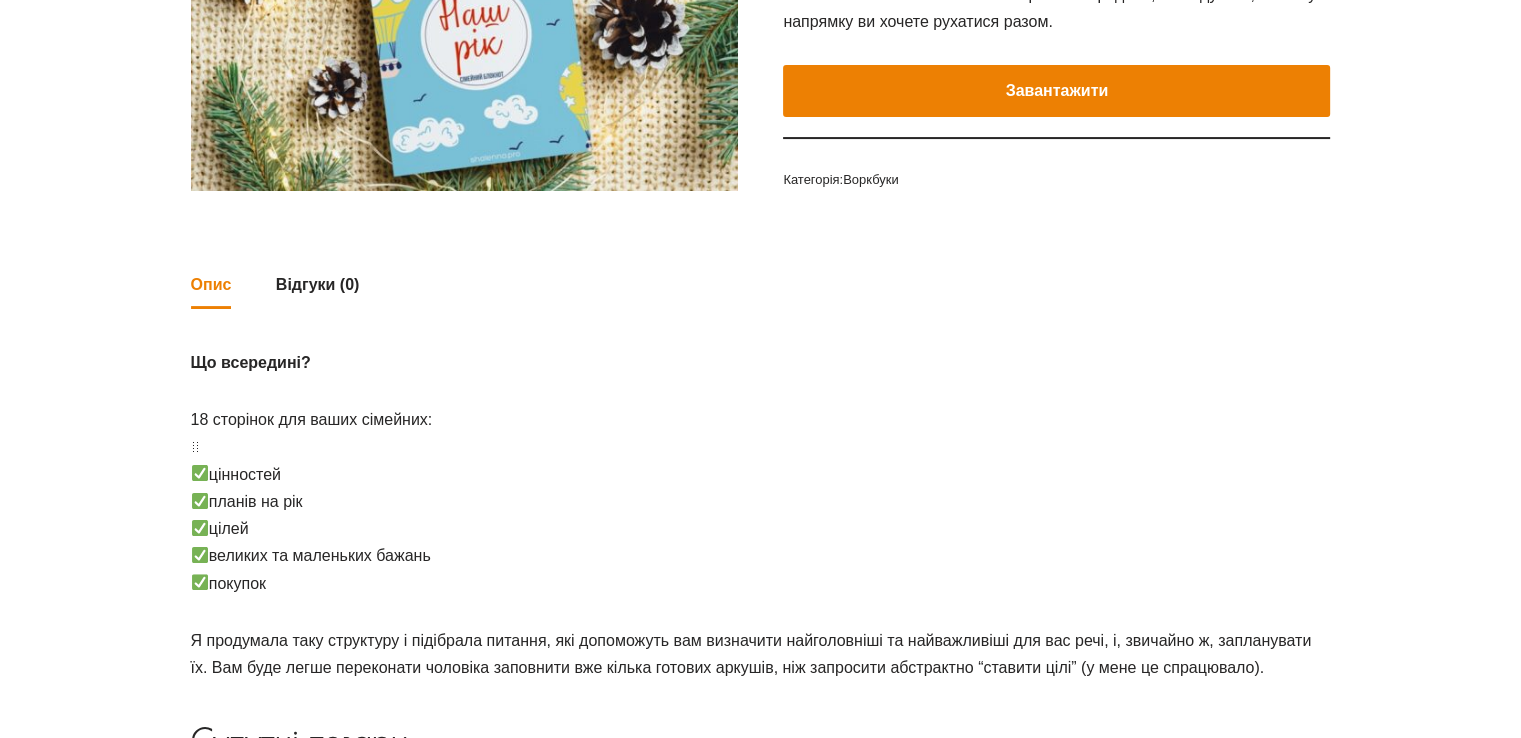 click on "Завантажити" at bounding box center [1056, 91] 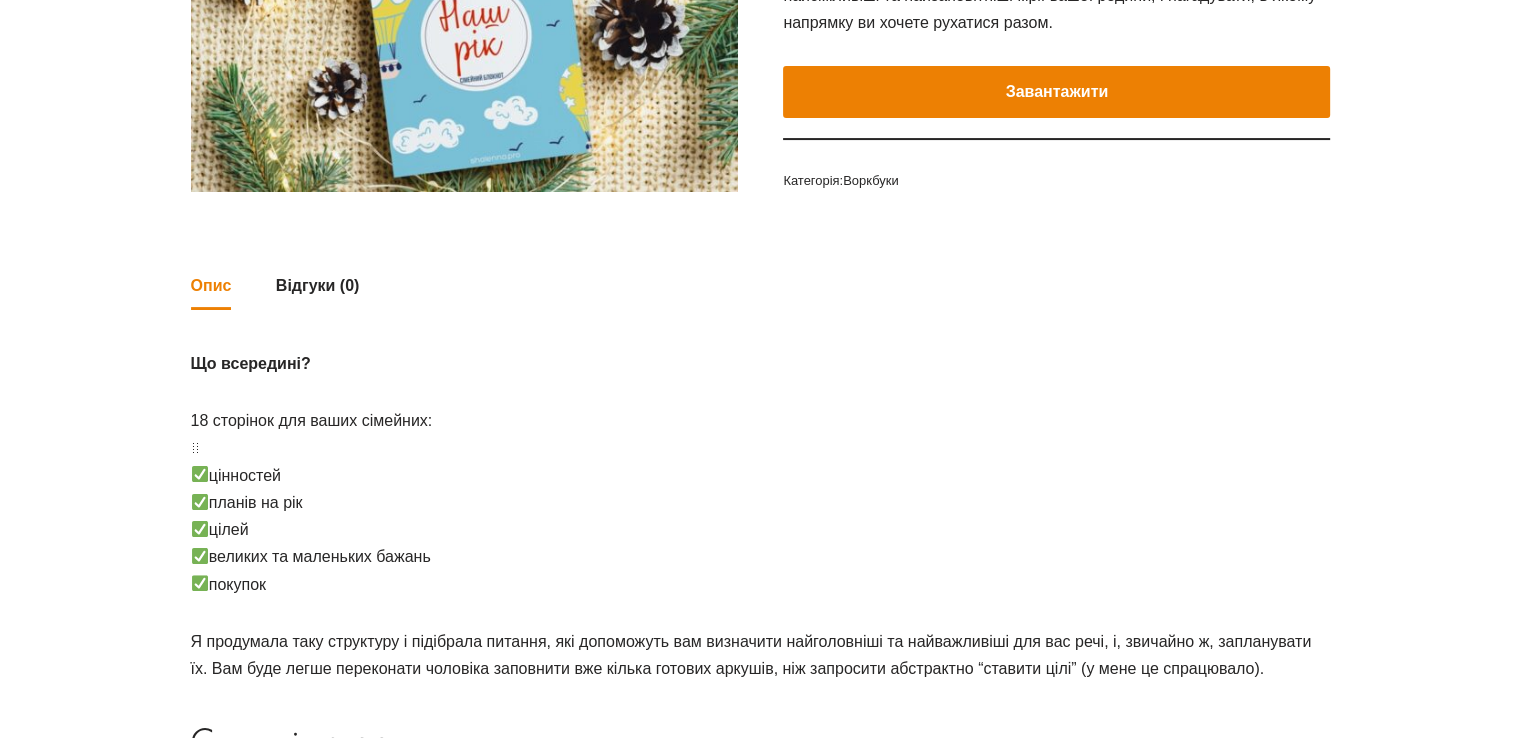 scroll, scrollTop: 197, scrollLeft: 0, axis: vertical 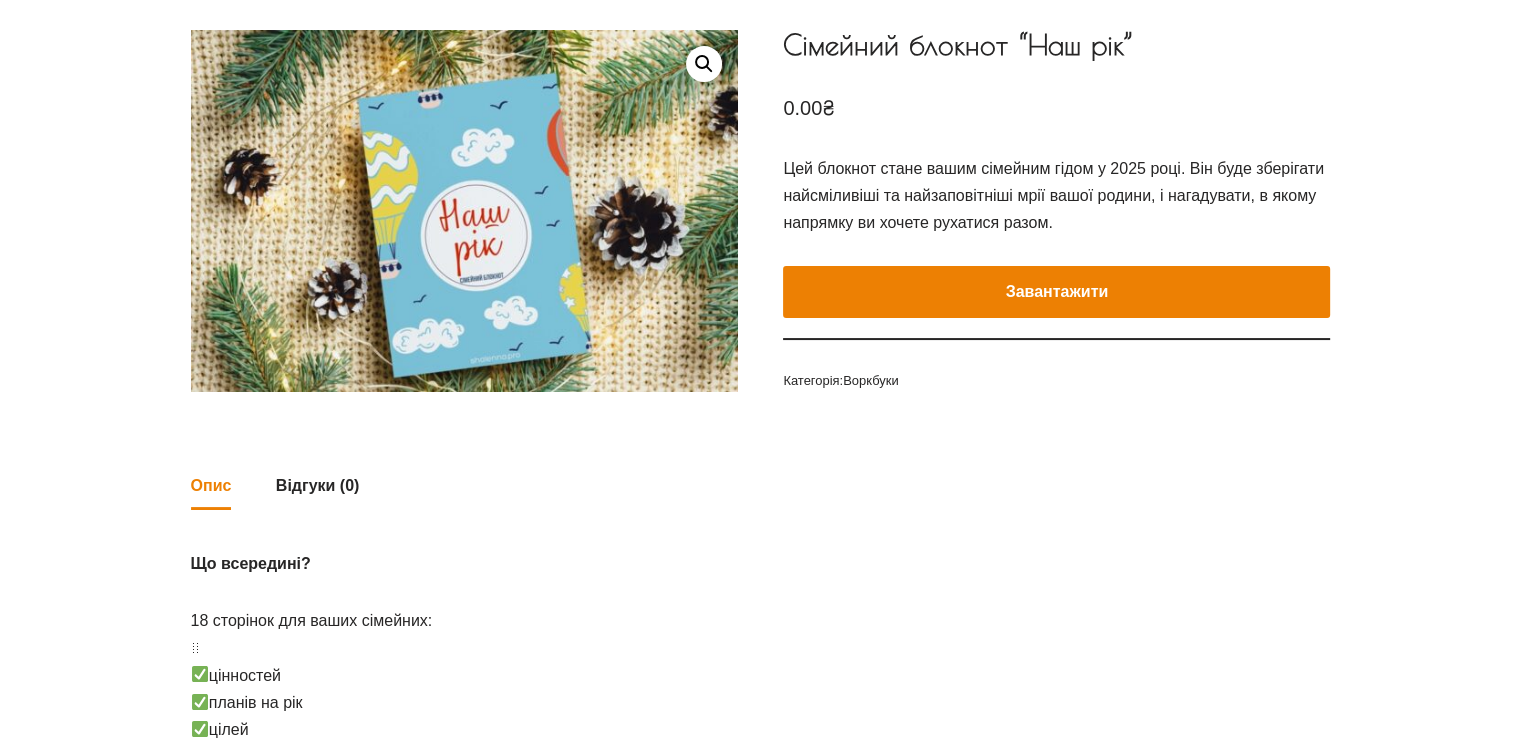 click on "Завантажити" at bounding box center [1056, 292] 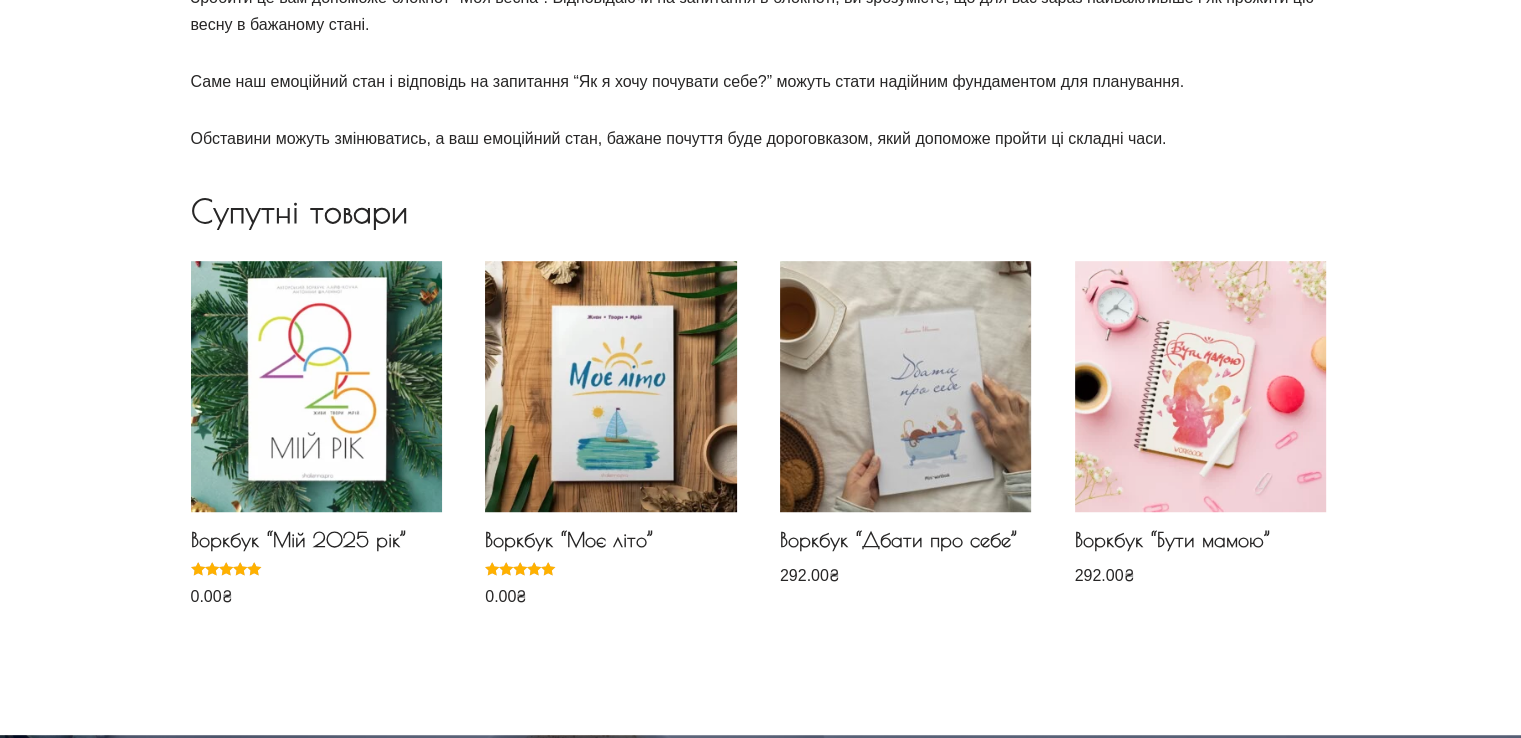 scroll, scrollTop: 1200, scrollLeft: 0, axis: vertical 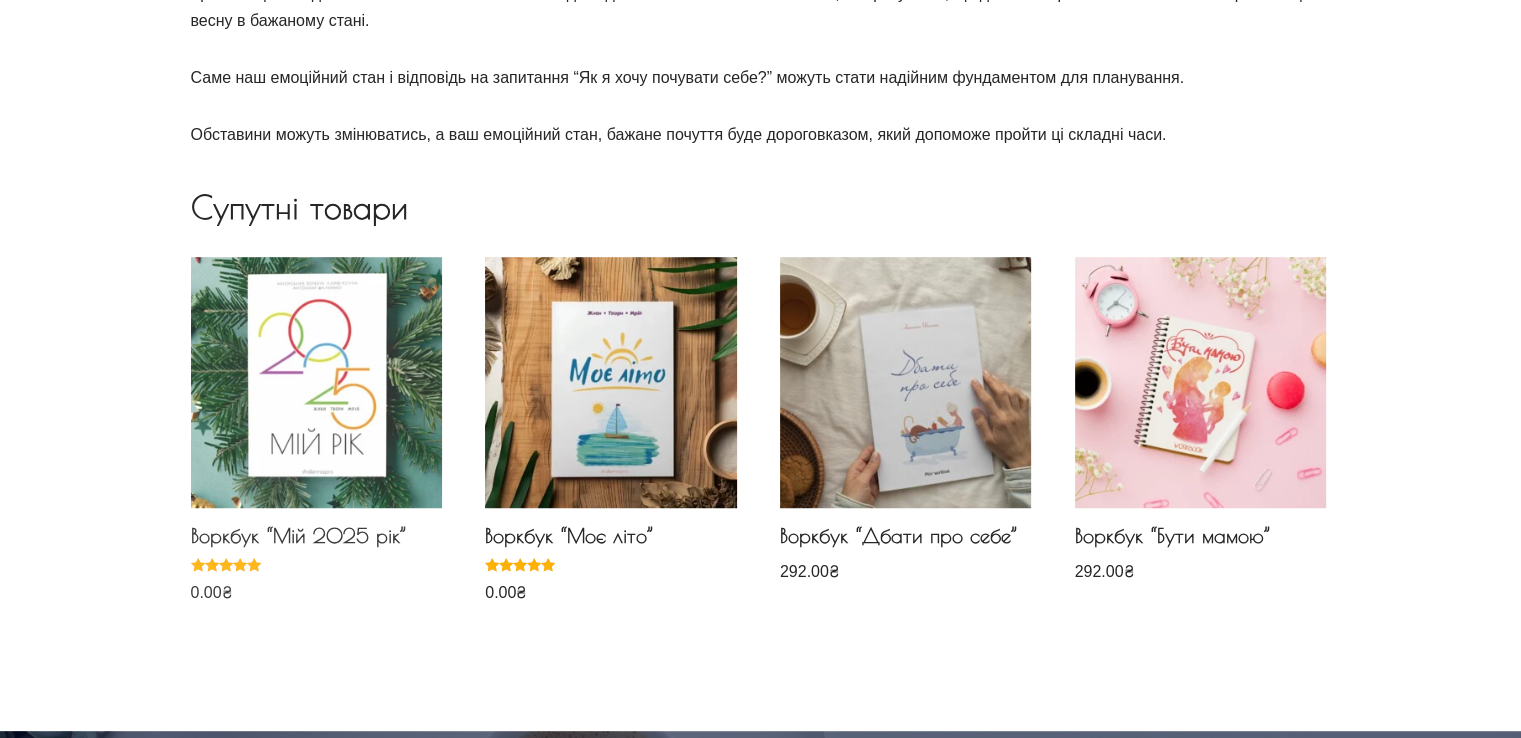 click at bounding box center [316, 382] 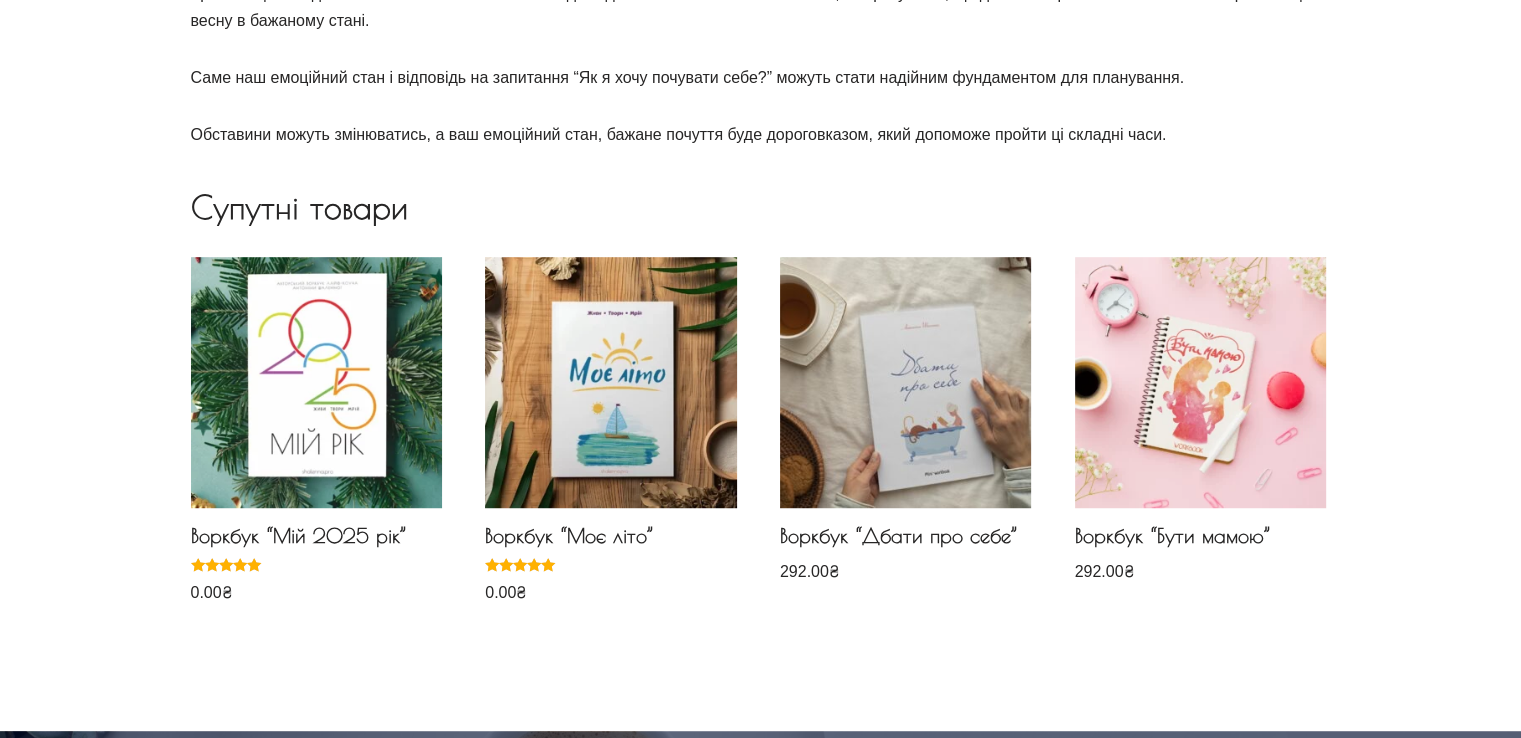 scroll, scrollTop: 1199, scrollLeft: 0, axis: vertical 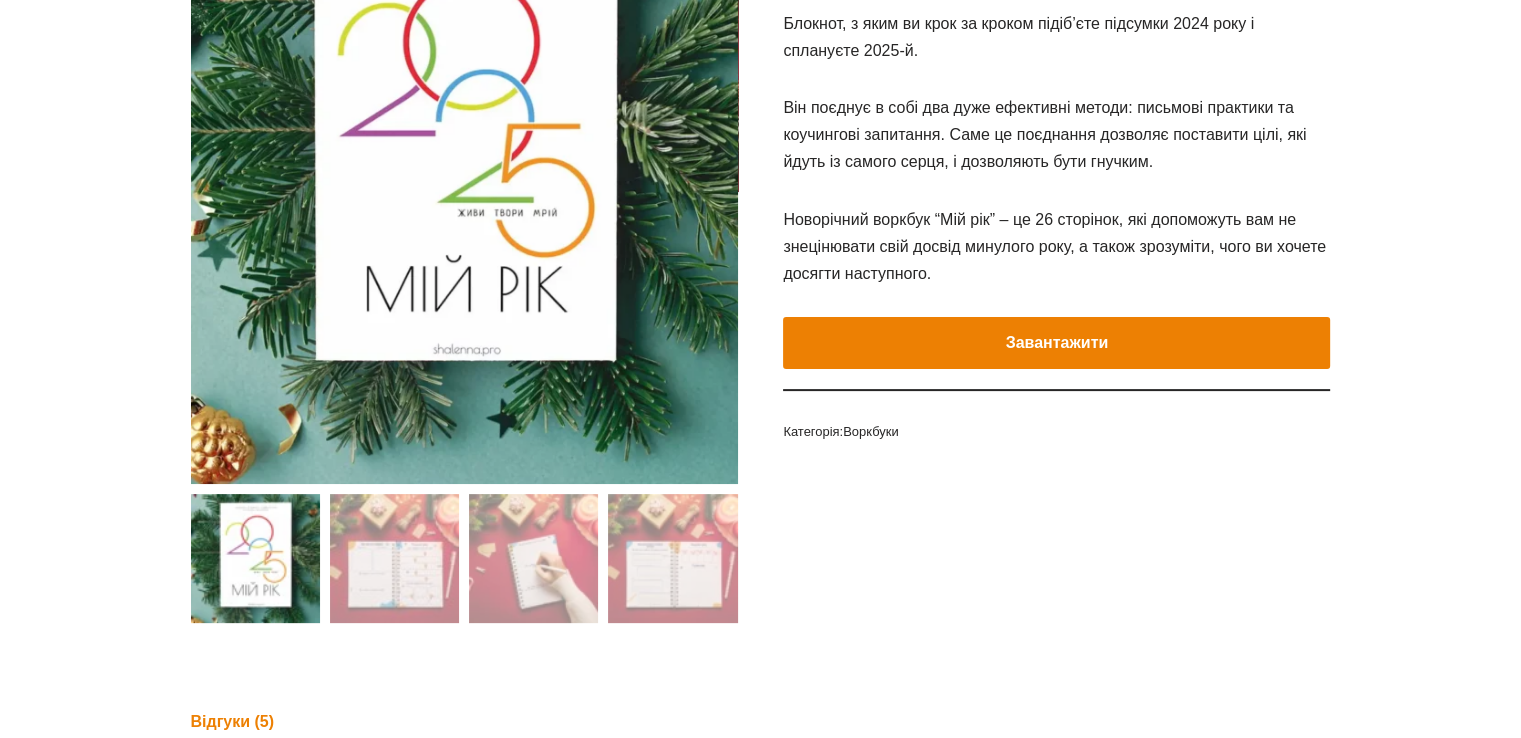 click on "Завантажити" at bounding box center (1056, 343) 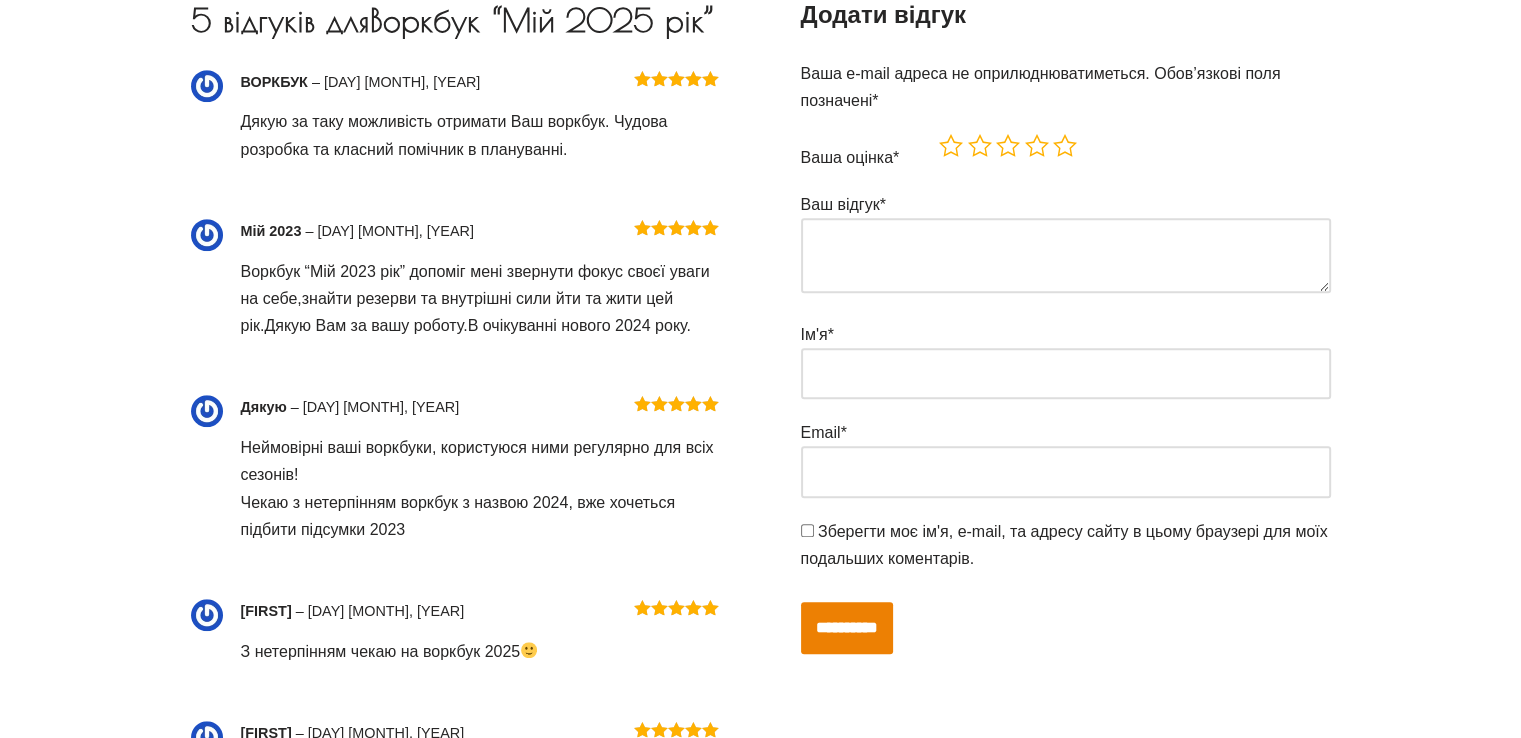 scroll, scrollTop: 1199, scrollLeft: 0, axis: vertical 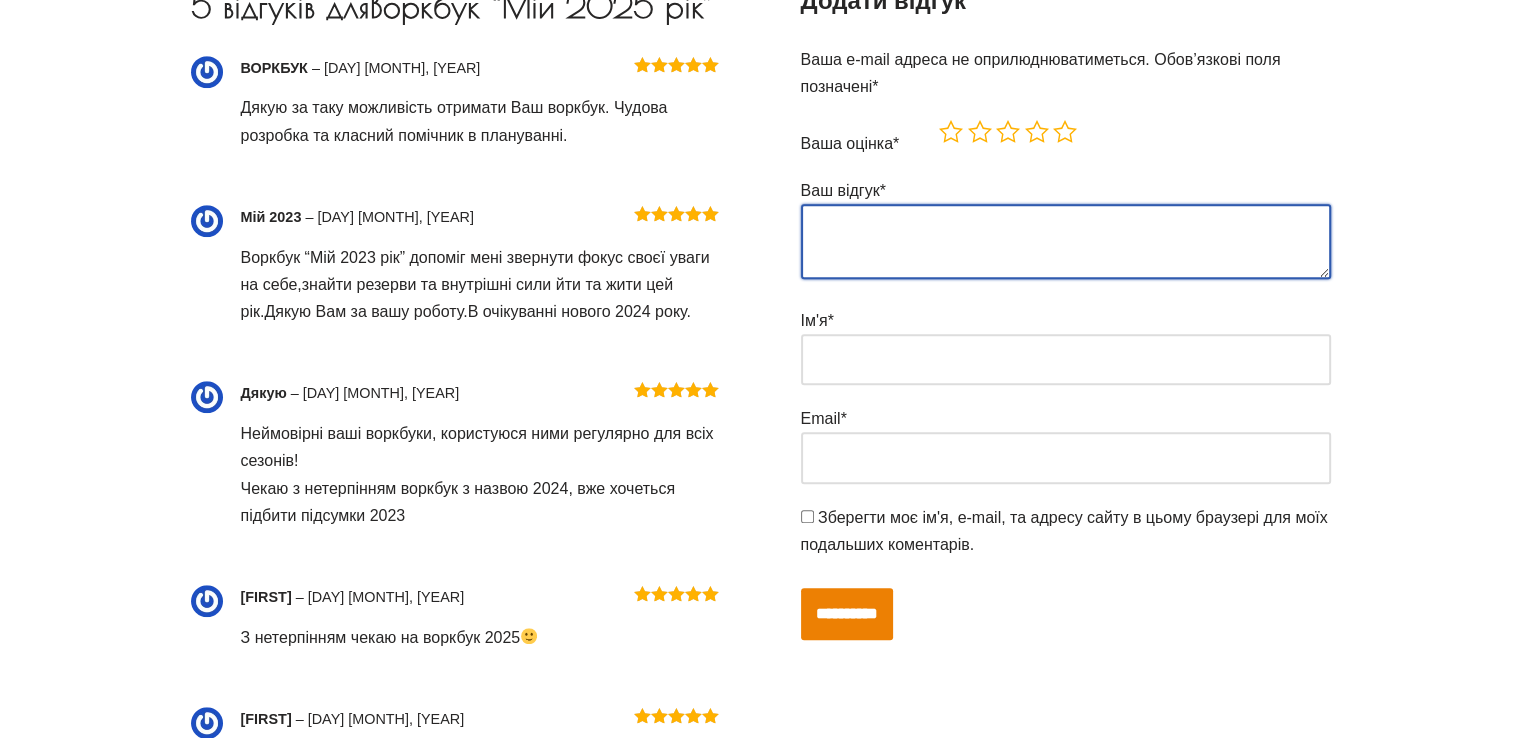 click on "Ваш відгук  *" at bounding box center (1066, 241) 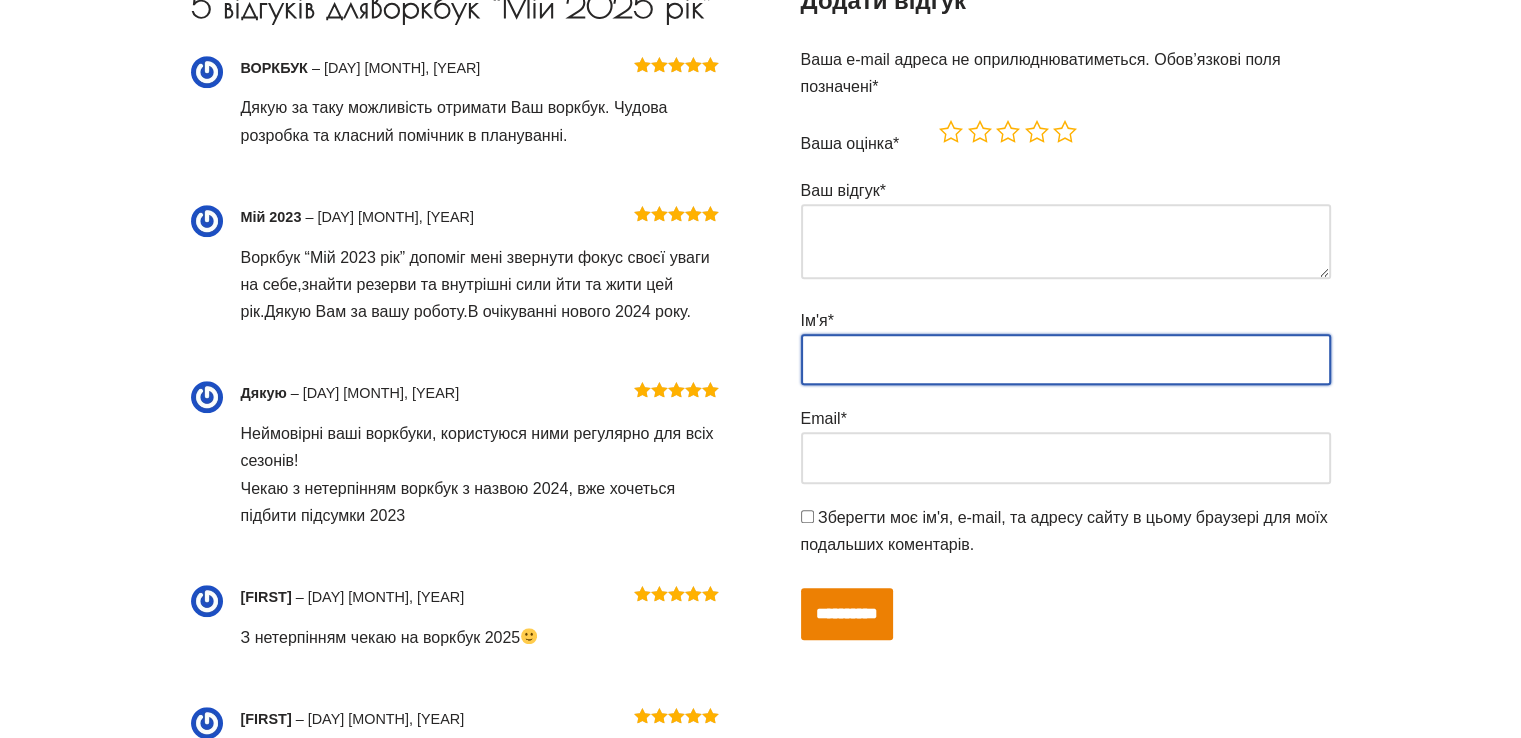 click on "[NAME] *" at bounding box center [1066, 359] 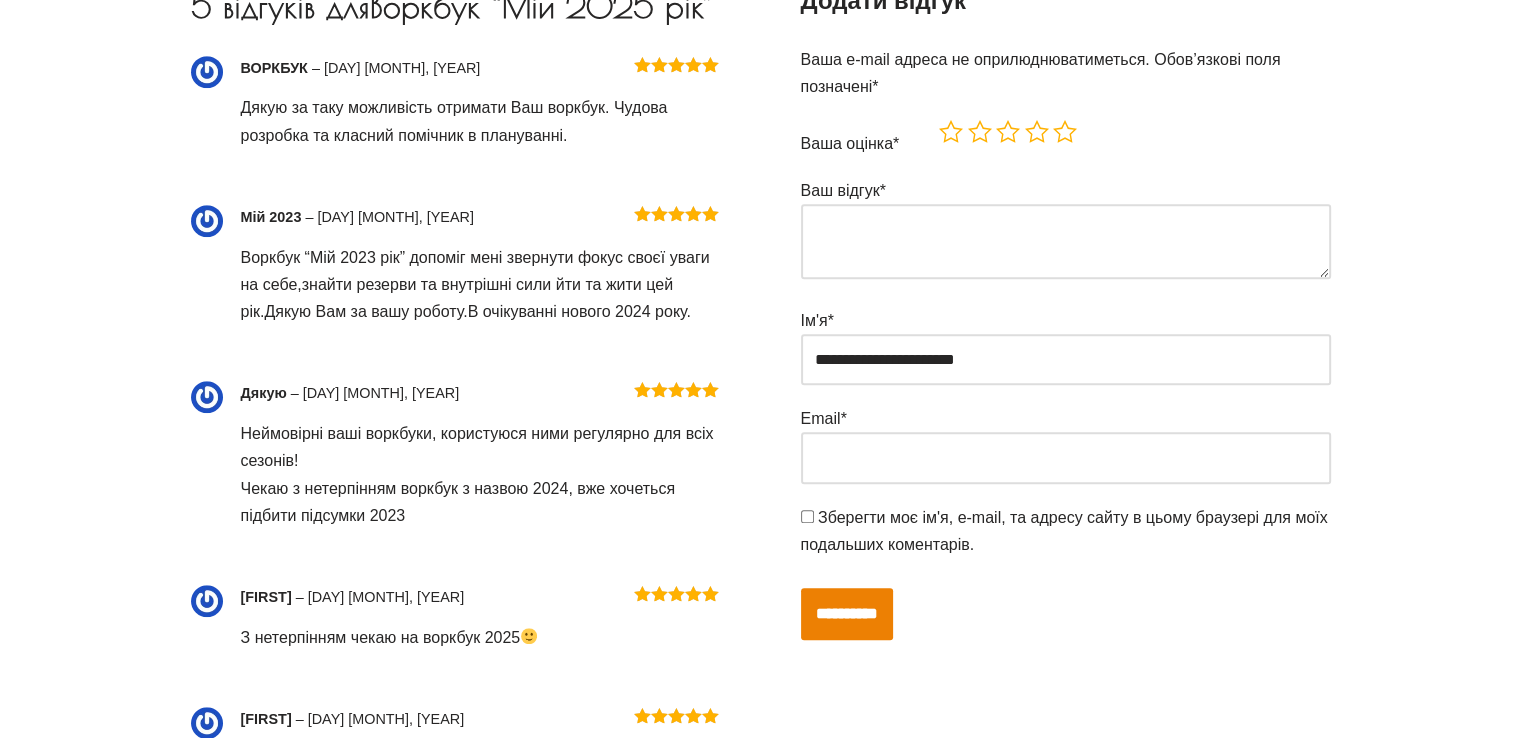 type on "**********" 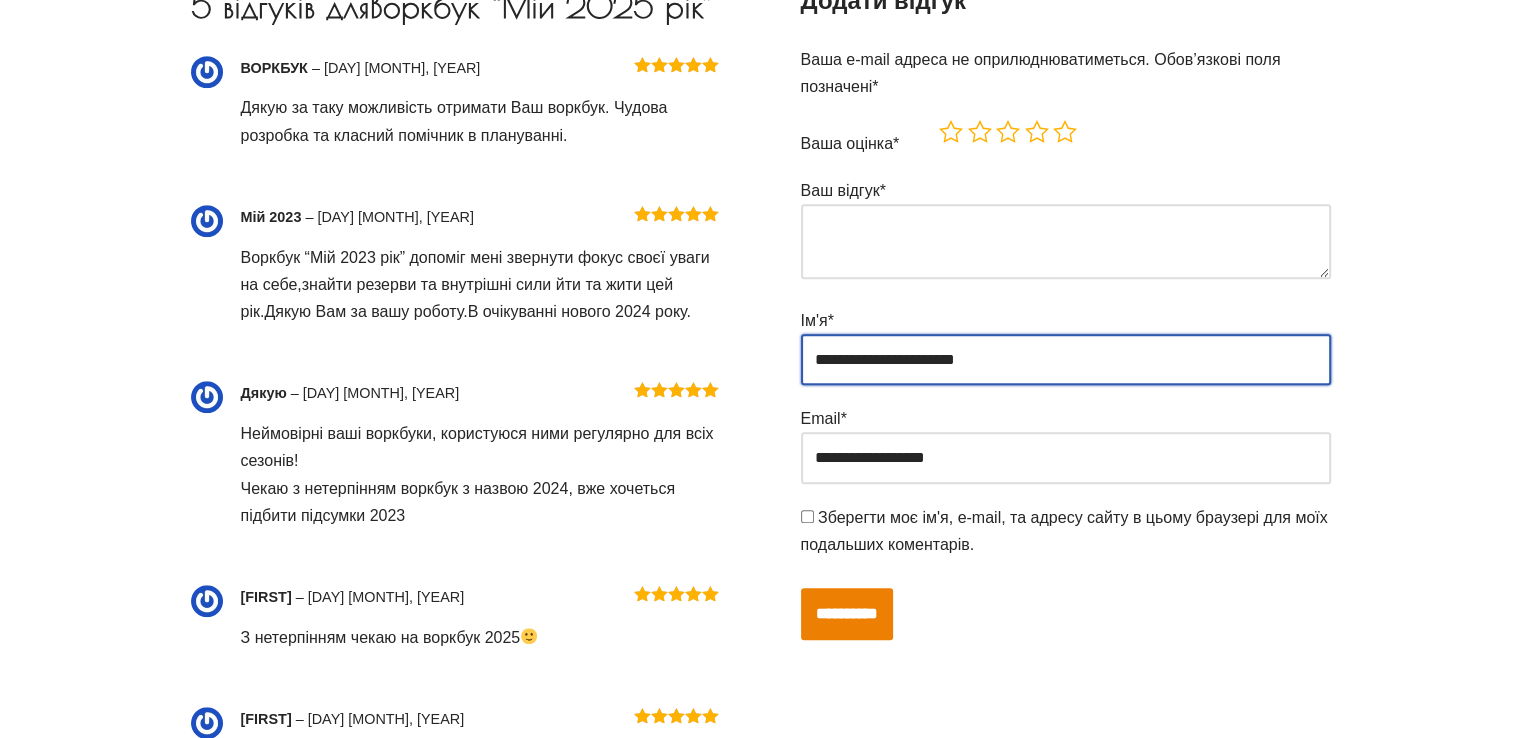 drag, startPoint x: 1024, startPoint y: 353, endPoint x: 868, endPoint y: 349, distance: 156.05127 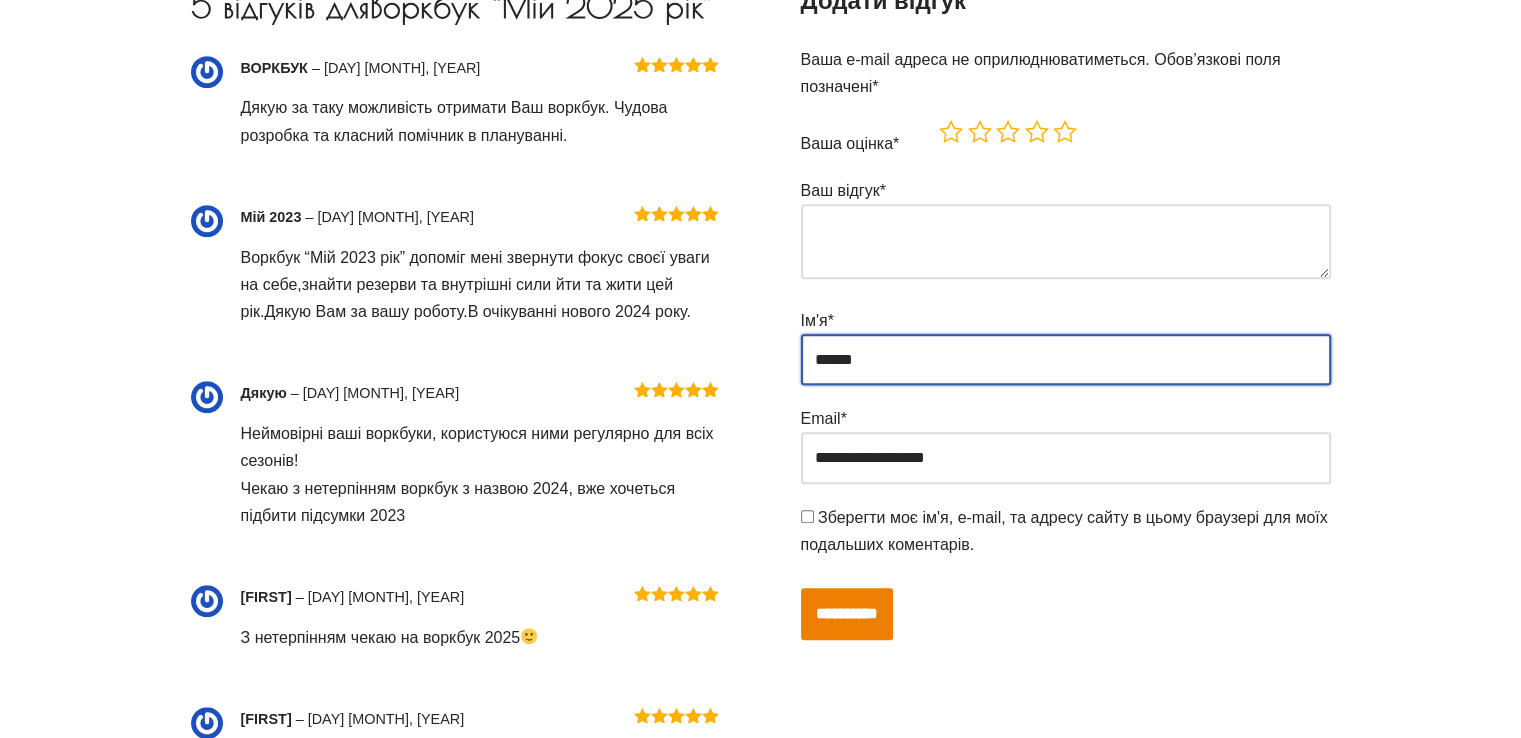 click on "Зберегти моє ім'я, e-mail, та адресу сайту в цьому браузері для моїх подальших коментарів." at bounding box center [1066, 531] 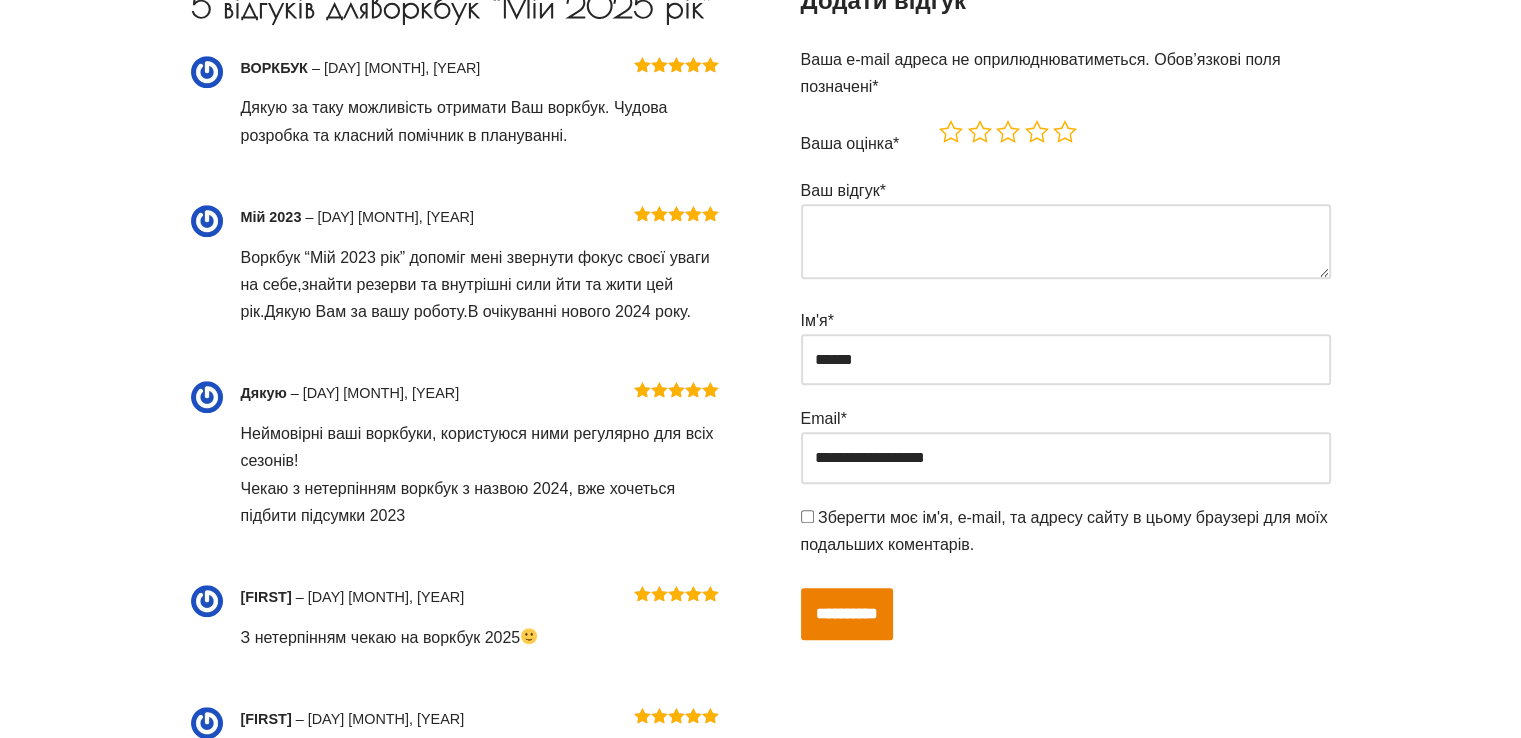 click on "**********" at bounding box center [847, 614] 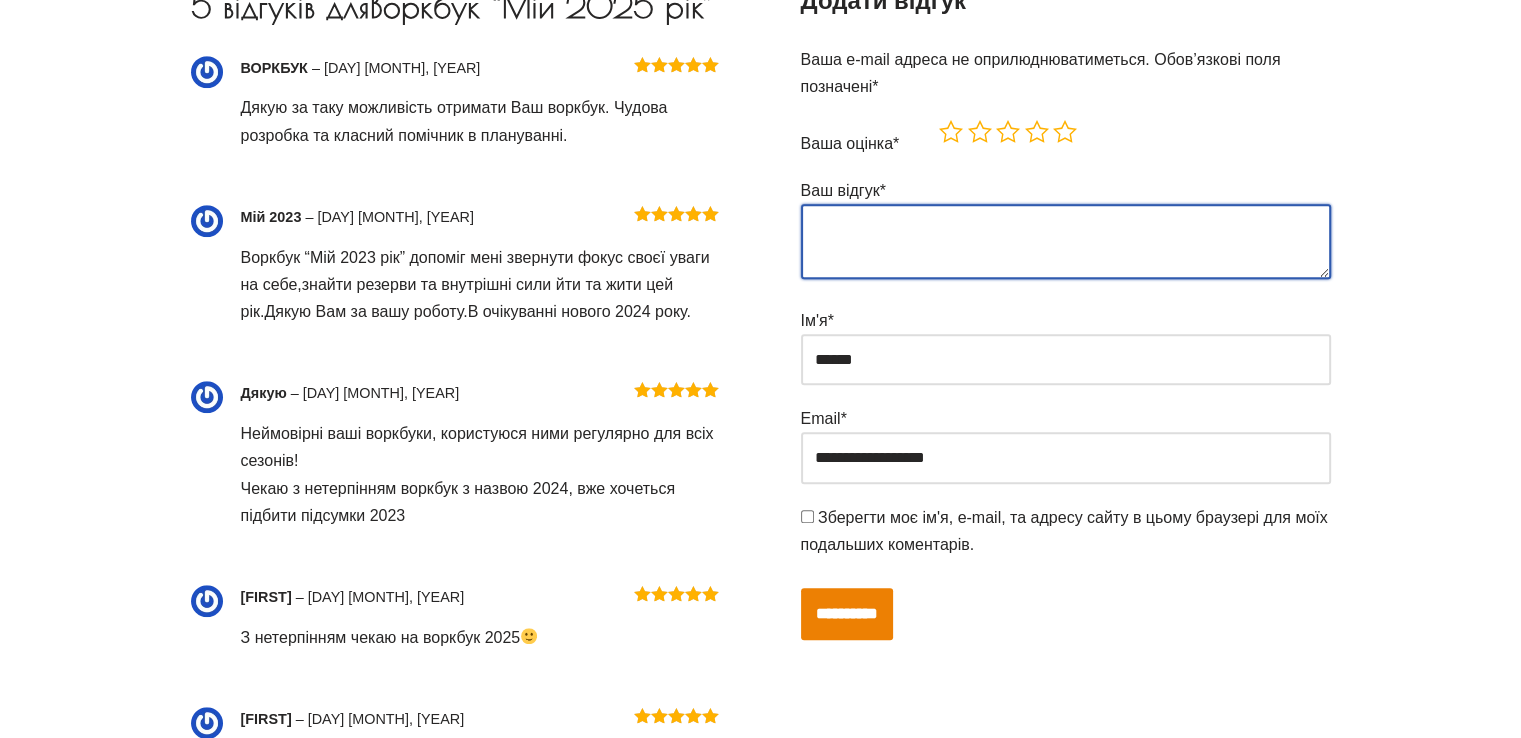 click on "Ваш відгук  *" at bounding box center (1066, 241) 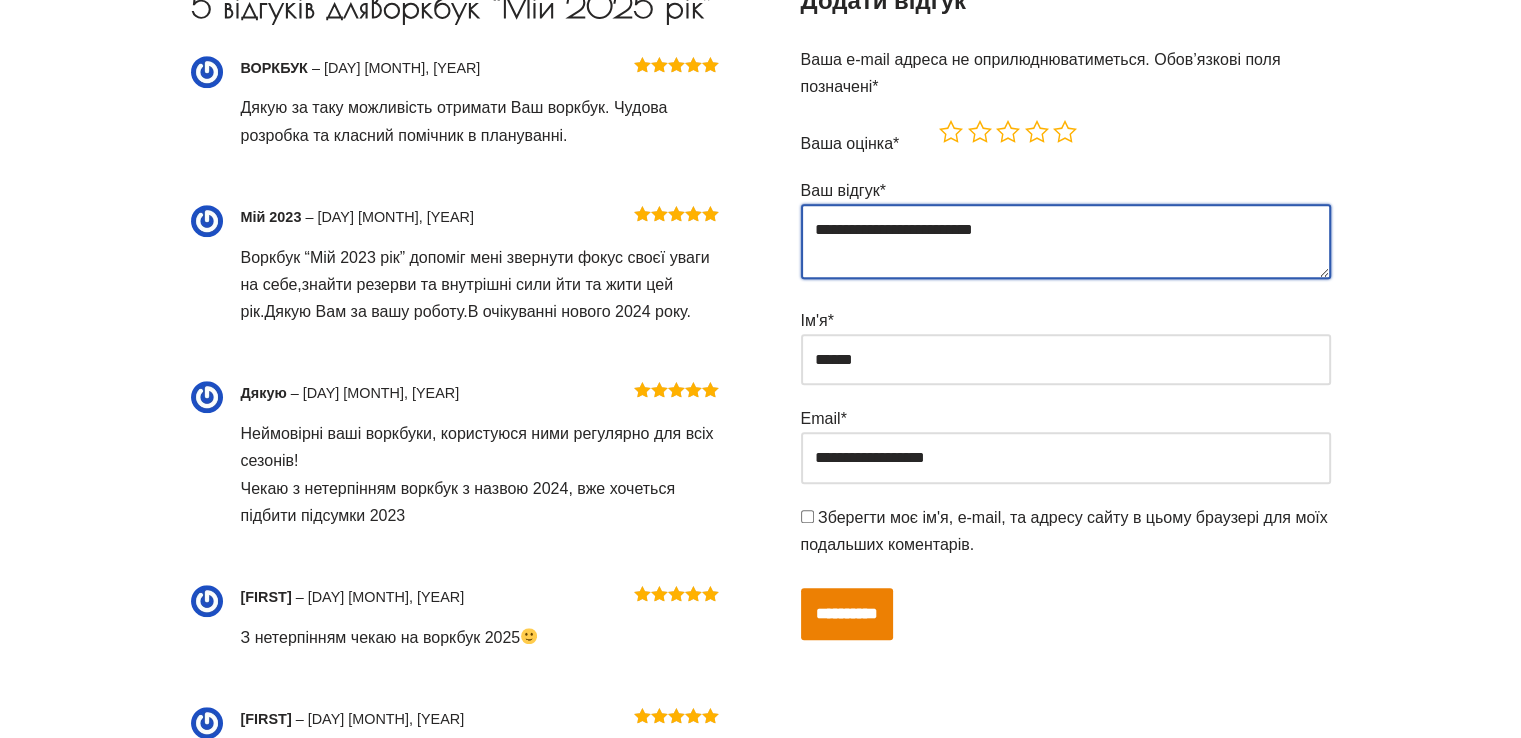 click on "**********" at bounding box center [1066, 241] 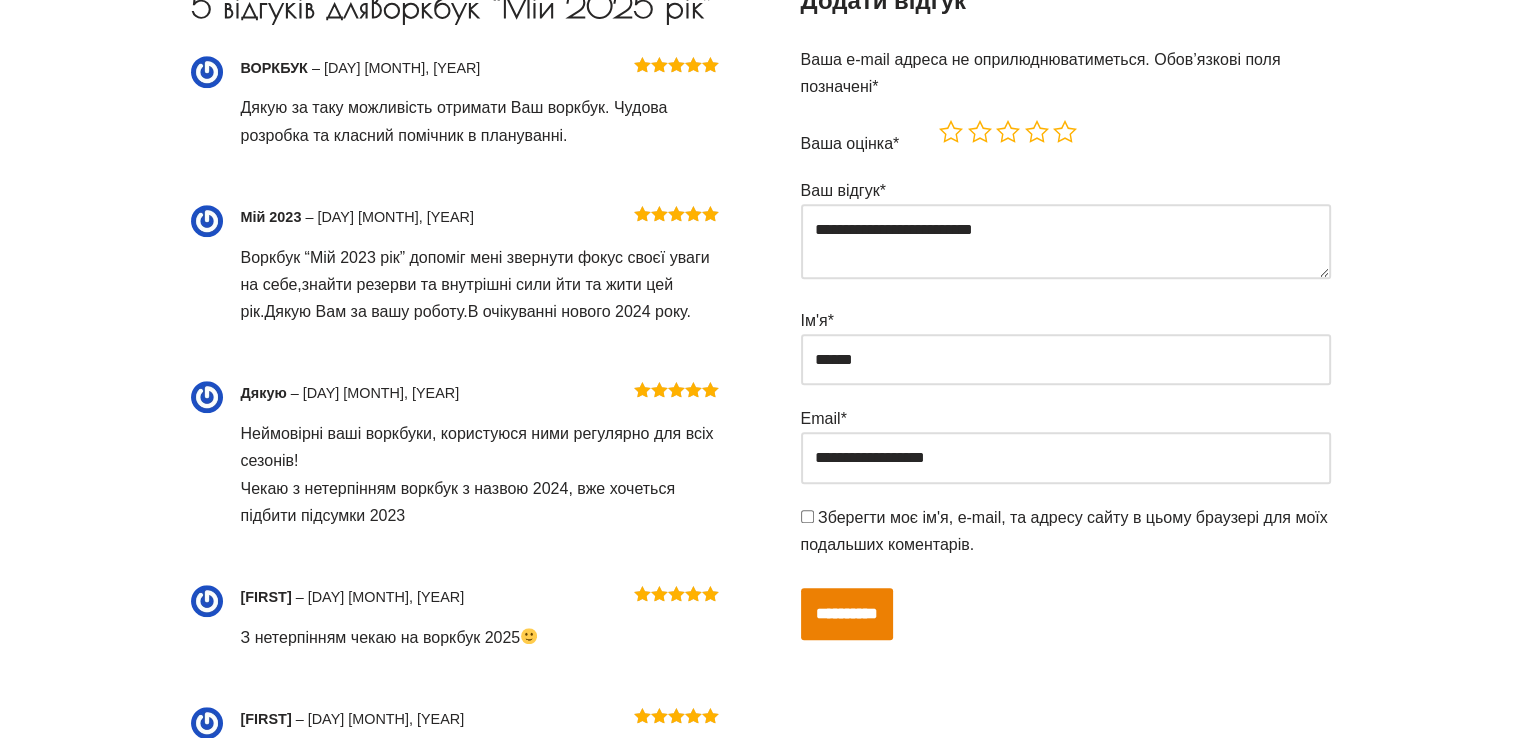 click on "**********" at bounding box center (847, 614) 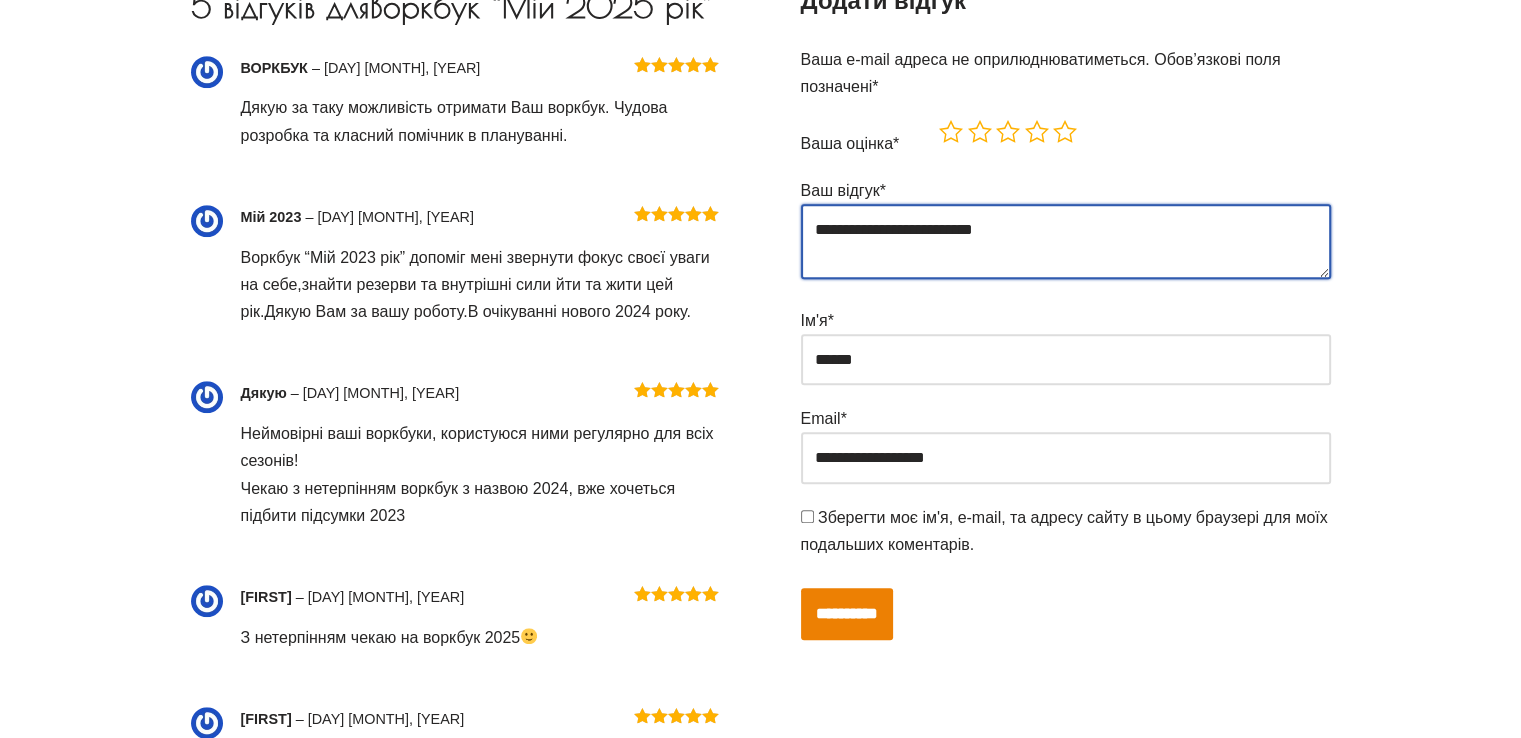 drag, startPoint x: 1032, startPoint y: 213, endPoint x: 761, endPoint y: 197, distance: 271.47192 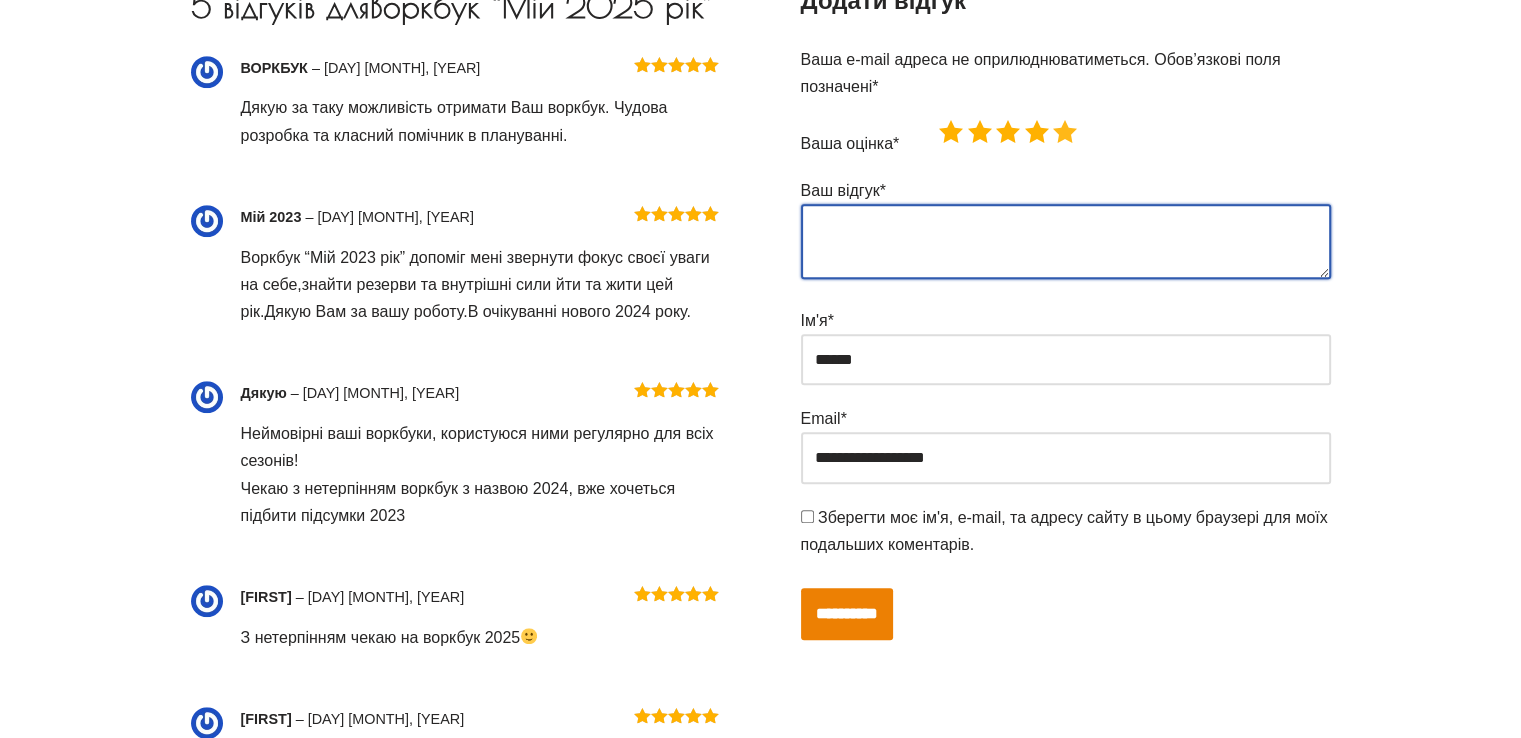 click on "5 з 5 зірок" at bounding box center (1065, 132) 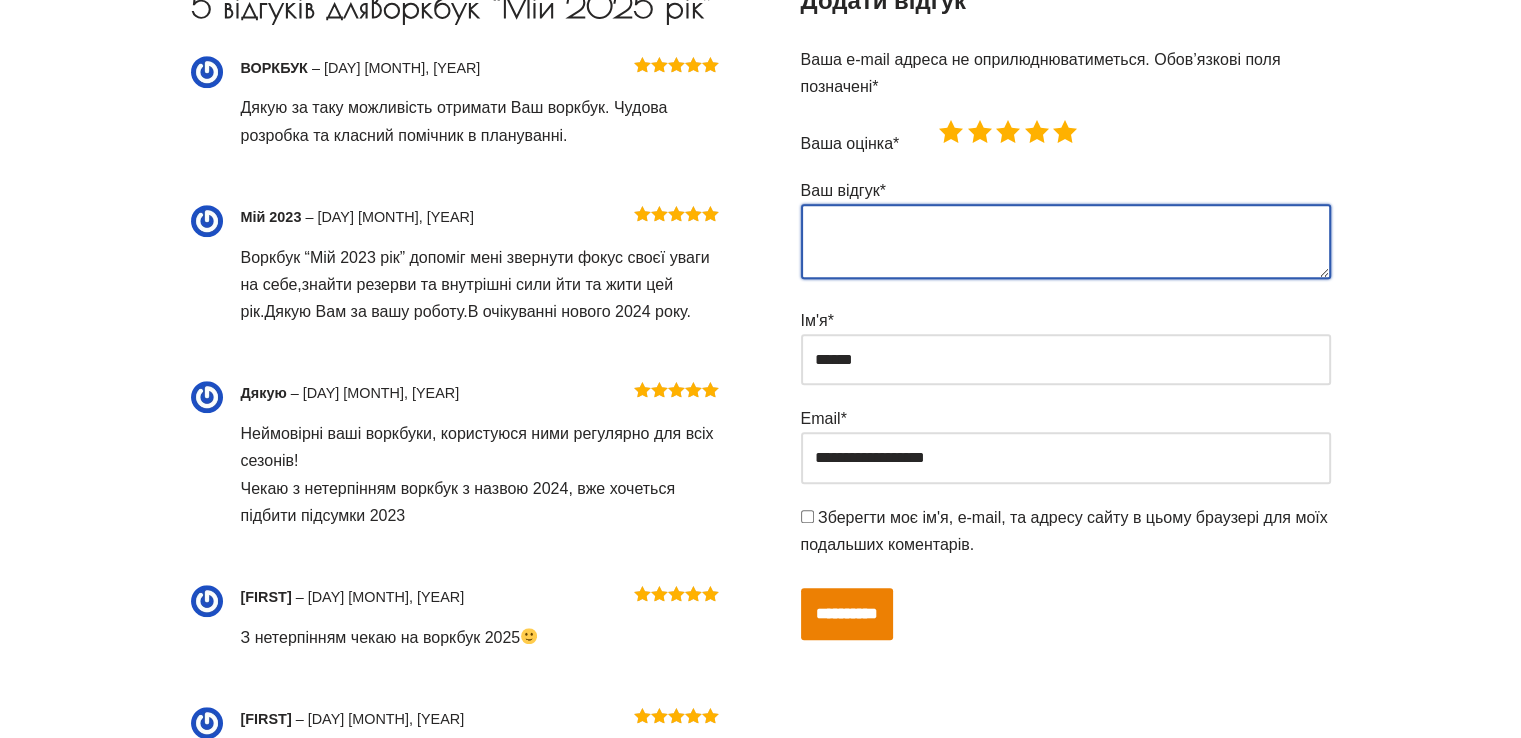 type 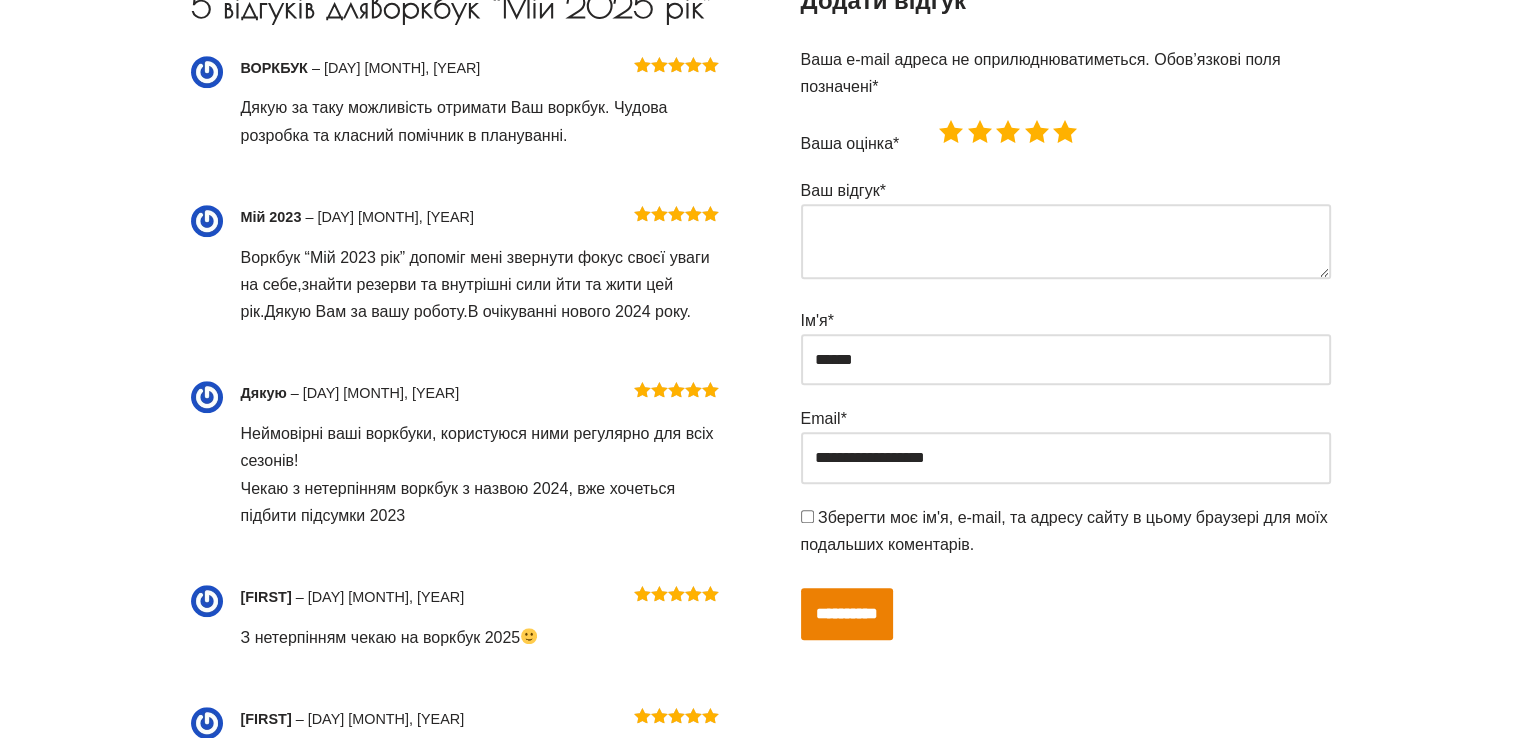 click on "**********" at bounding box center (847, 614) 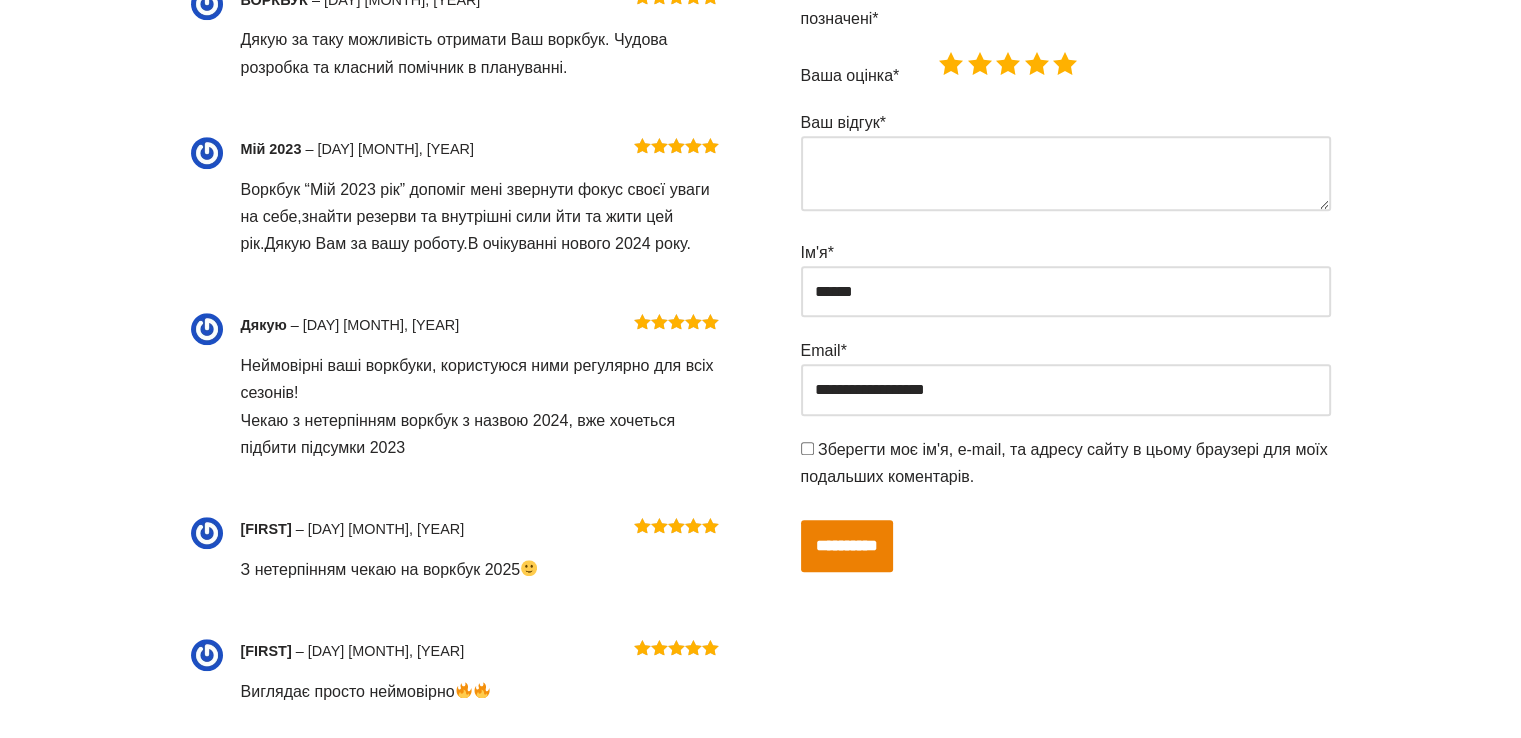 scroll, scrollTop: 898, scrollLeft: 0, axis: vertical 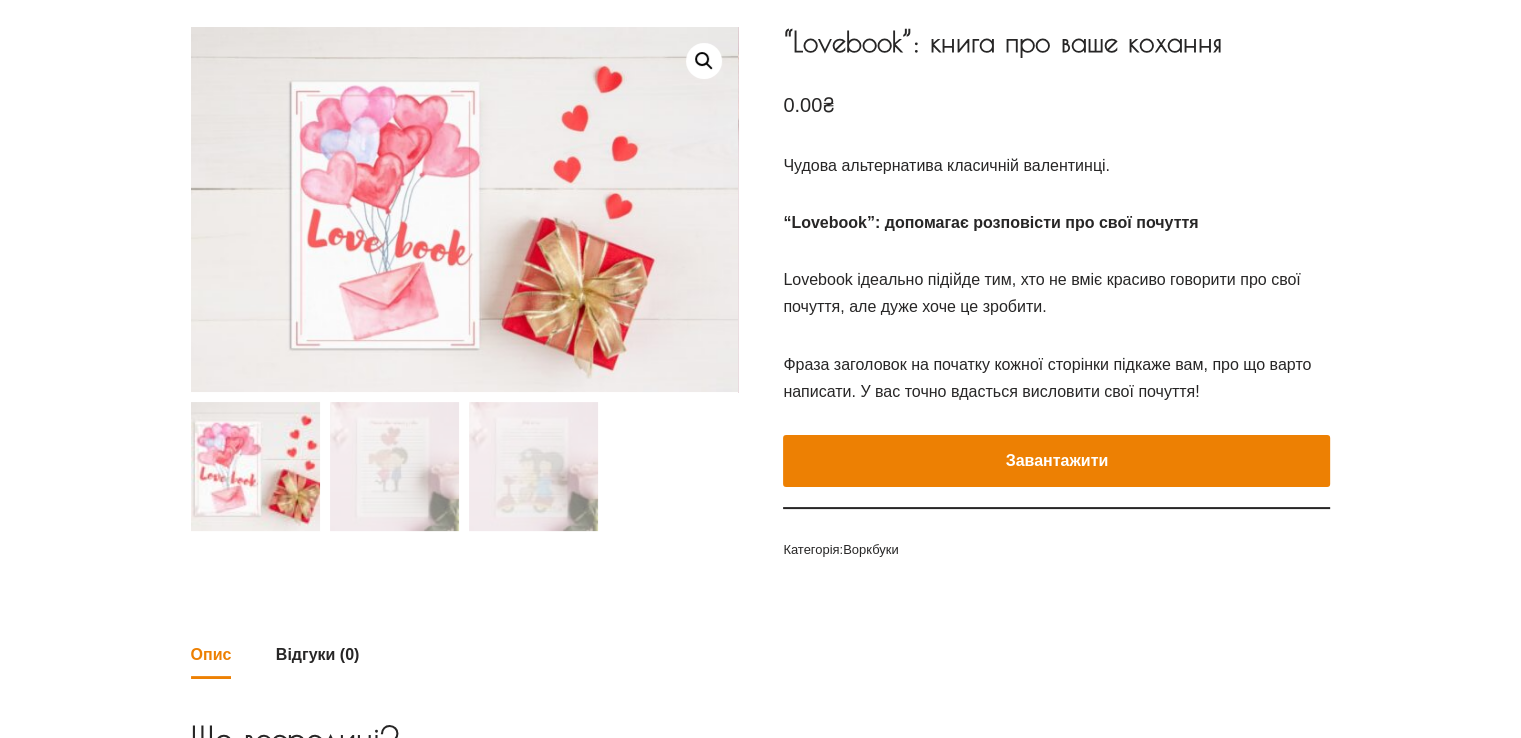 click on "Завантажити" at bounding box center (1056, 461) 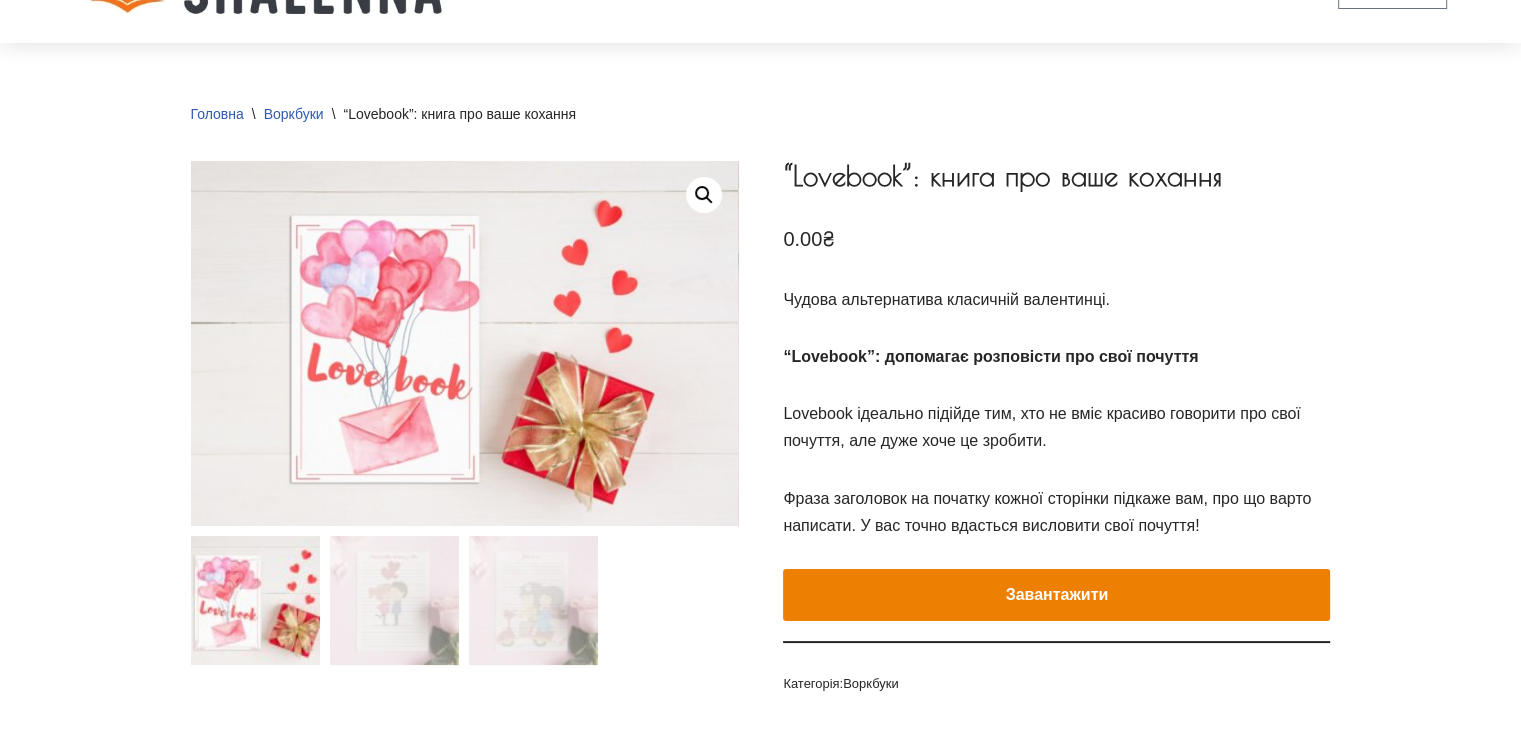 scroll, scrollTop: 0, scrollLeft: 0, axis: both 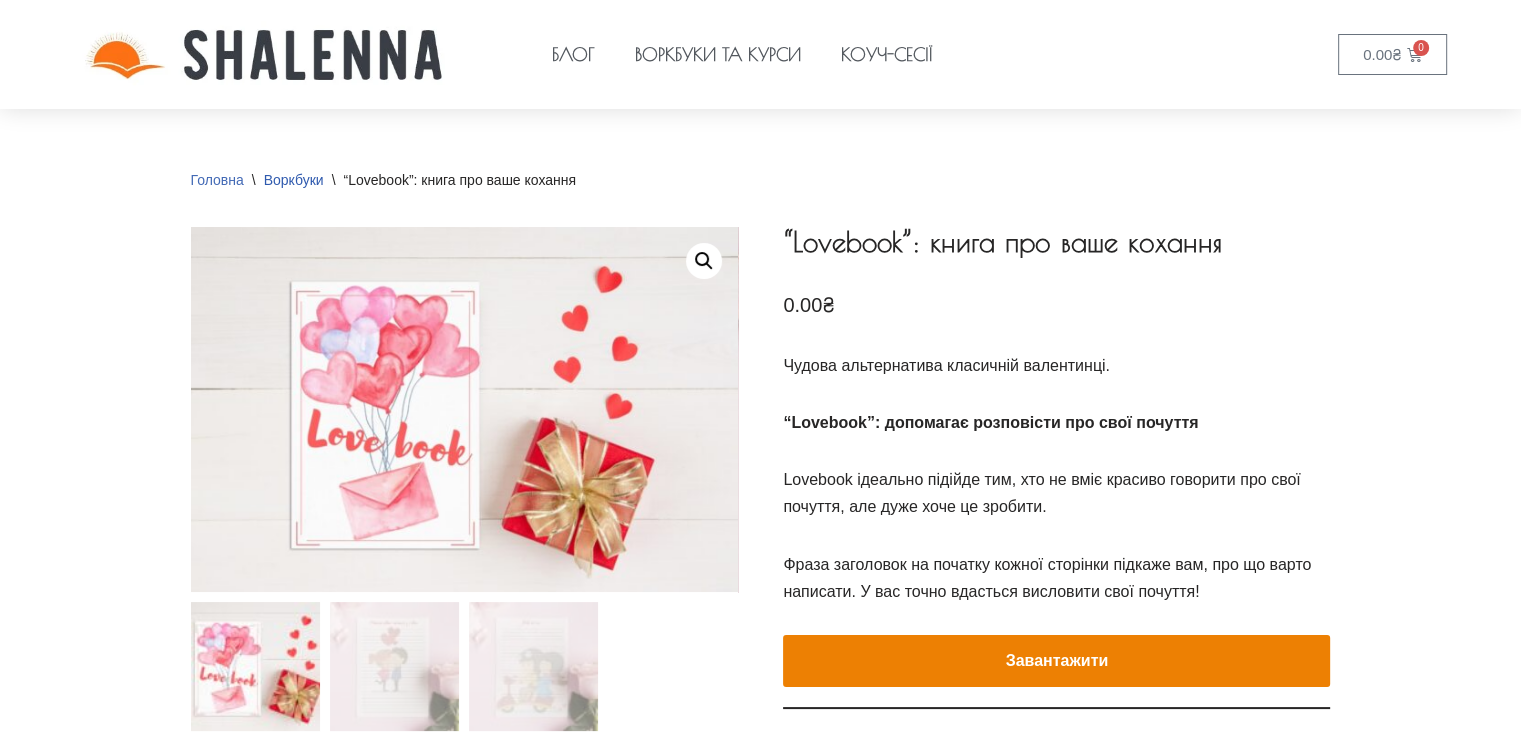 click on "Головна" at bounding box center (217, 180) 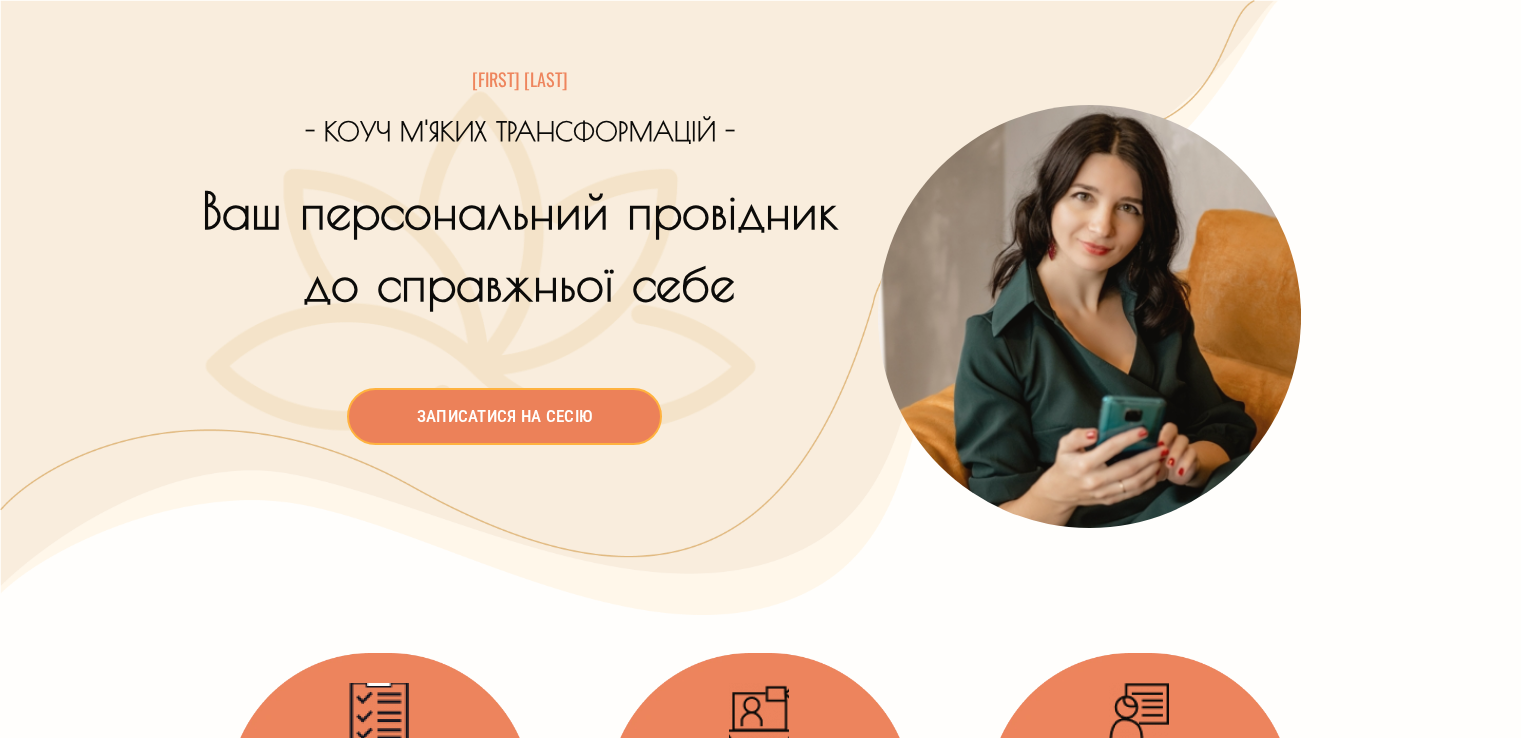 scroll, scrollTop: 0, scrollLeft: 0, axis: both 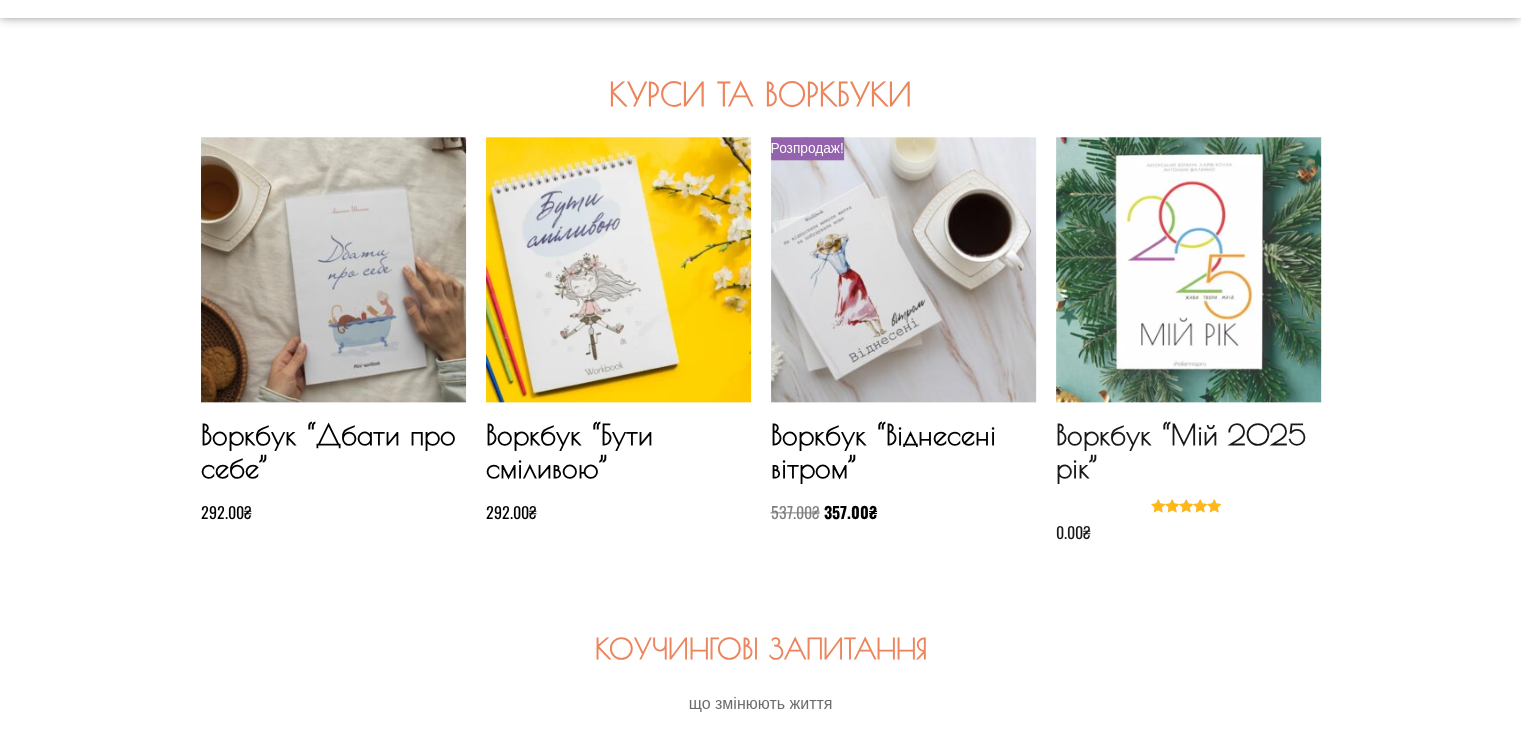 click at bounding box center [1188, 269] 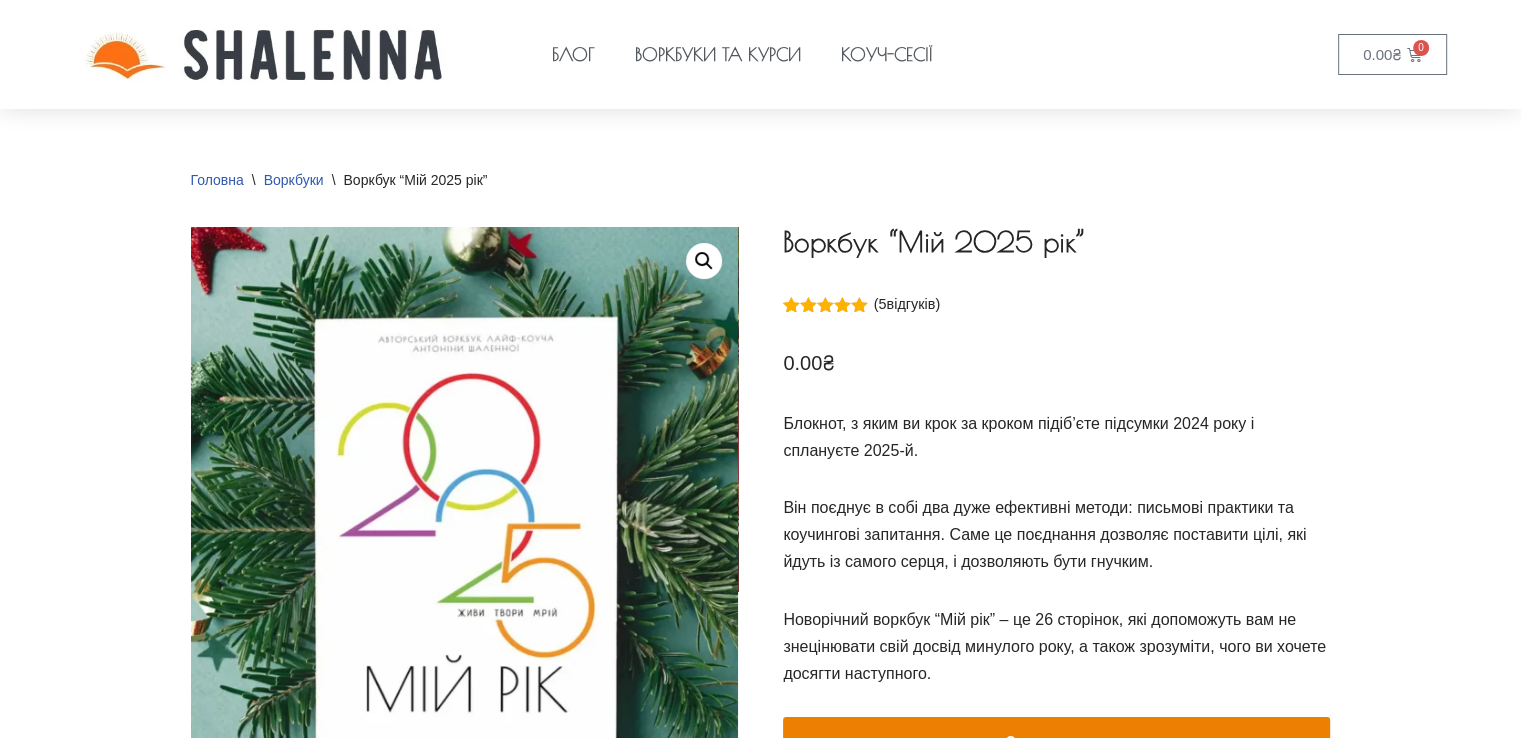 scroll, scrollTop: 300, scrollLeft: 0, axis: vertical 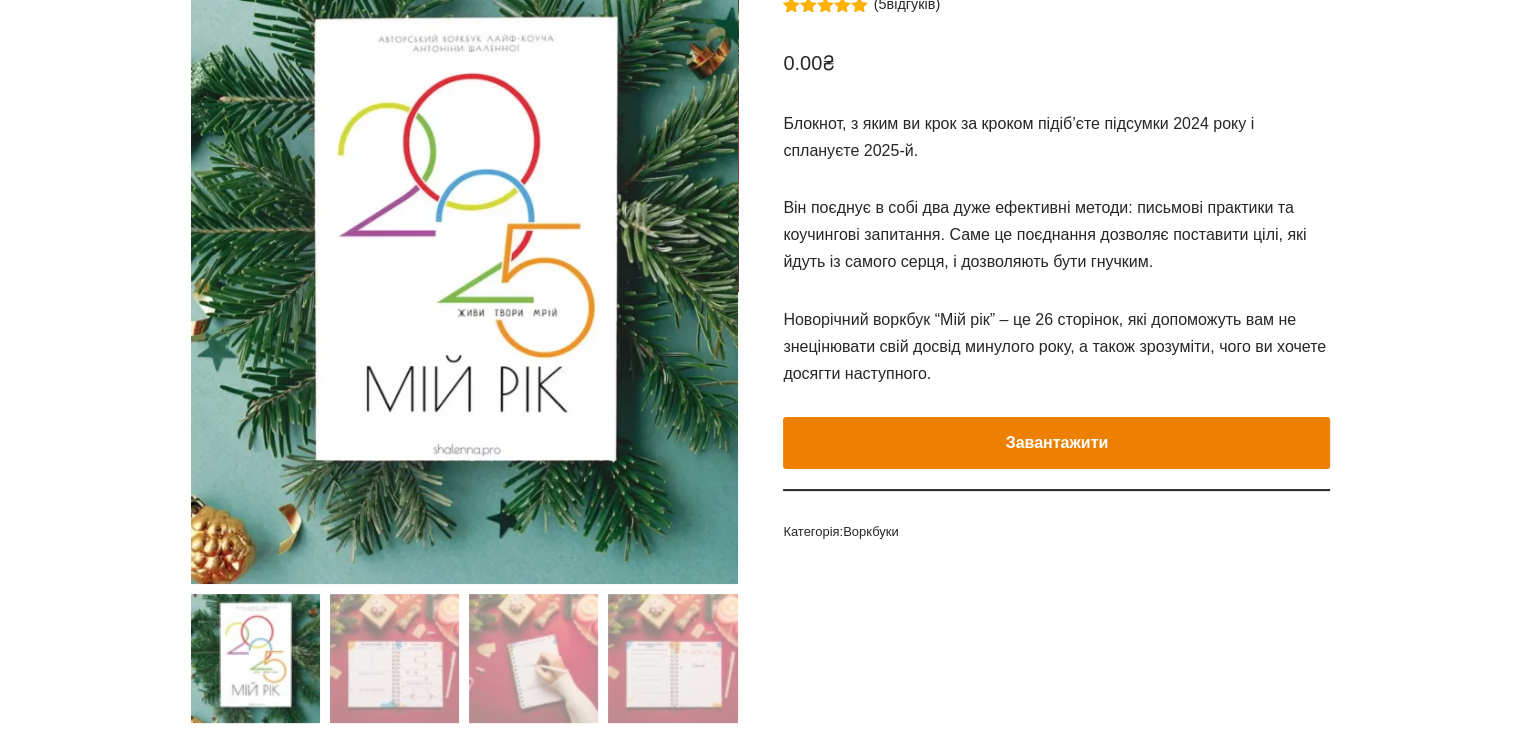 click on "Завантажити" at bounding box center [1056, 443] 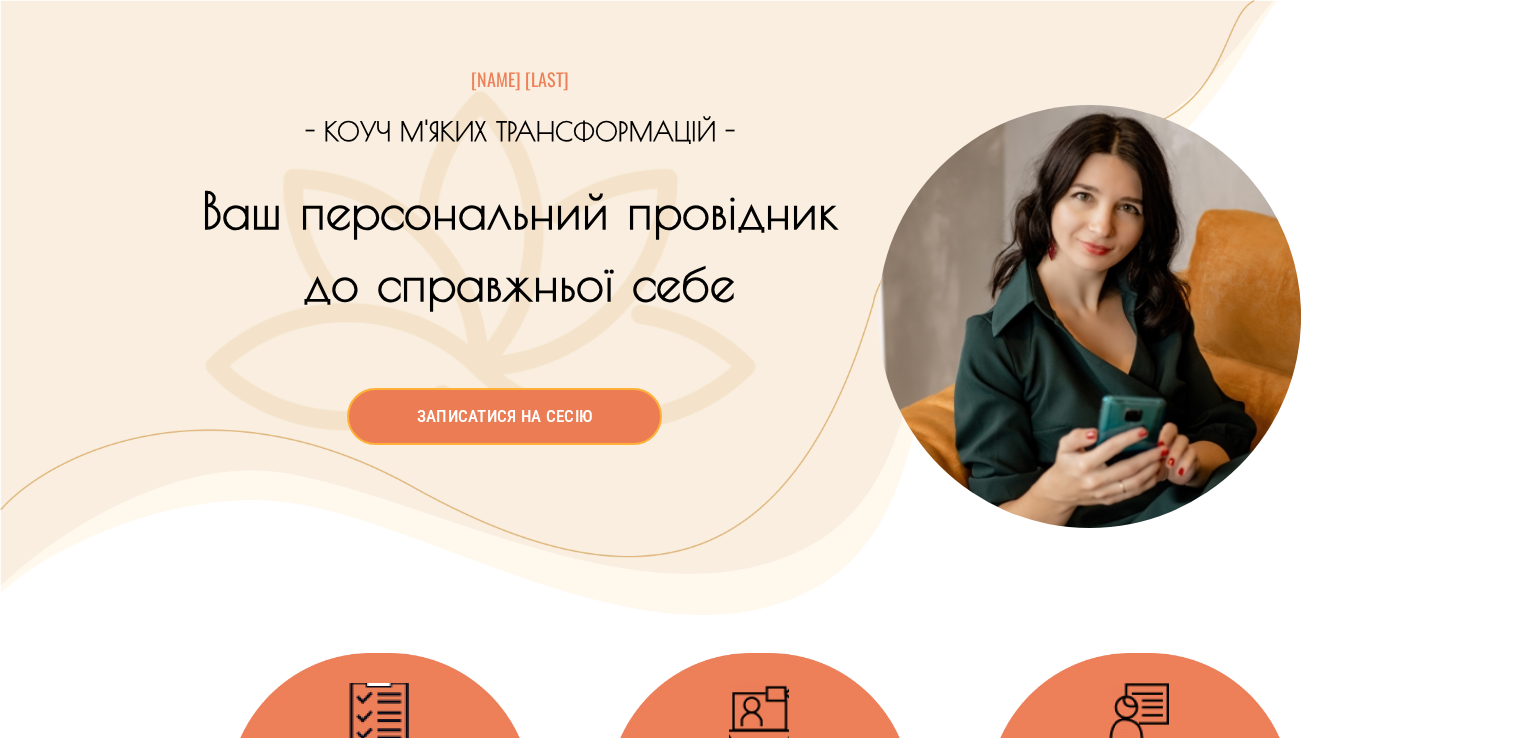 scroll, scrollTop: 0, scrollLeft: 0, axis: both 